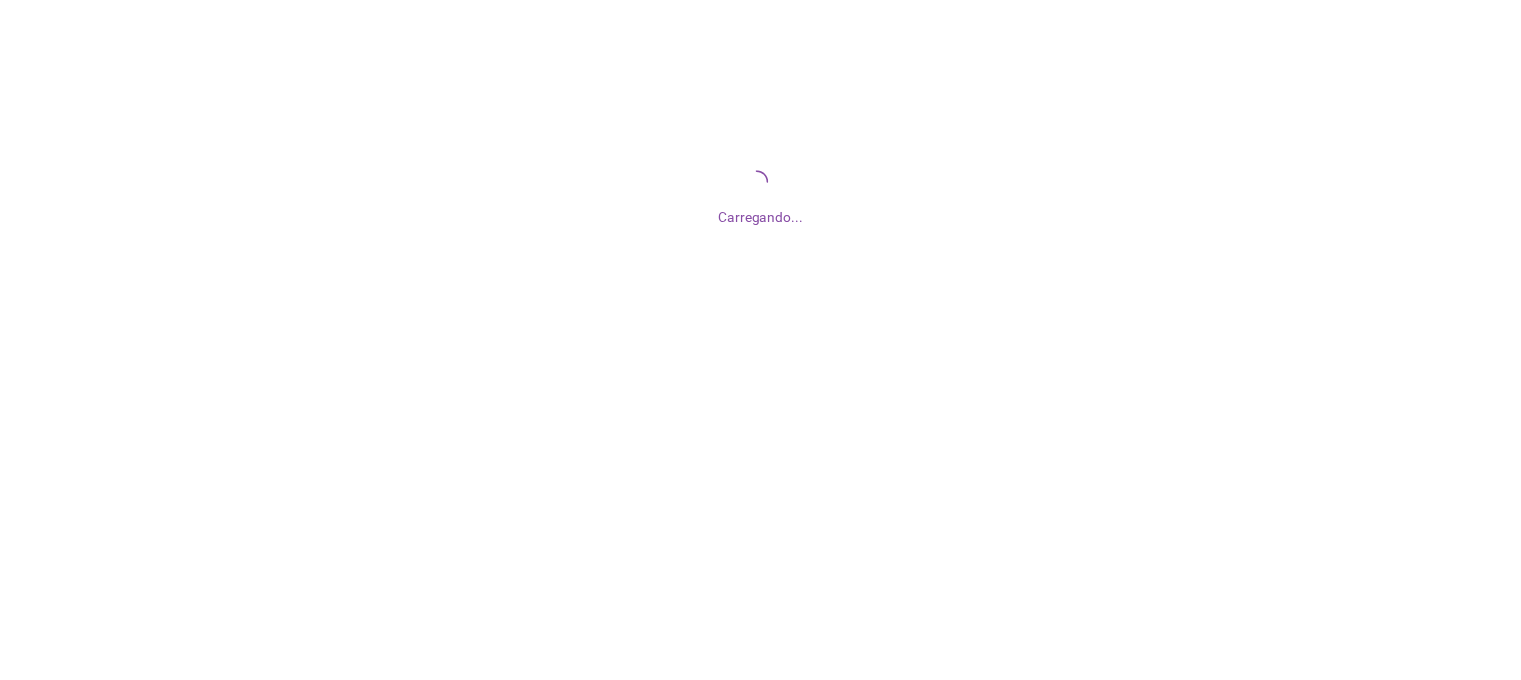scroll, scrollTop: 0, scrollLeft: 0, axis: both 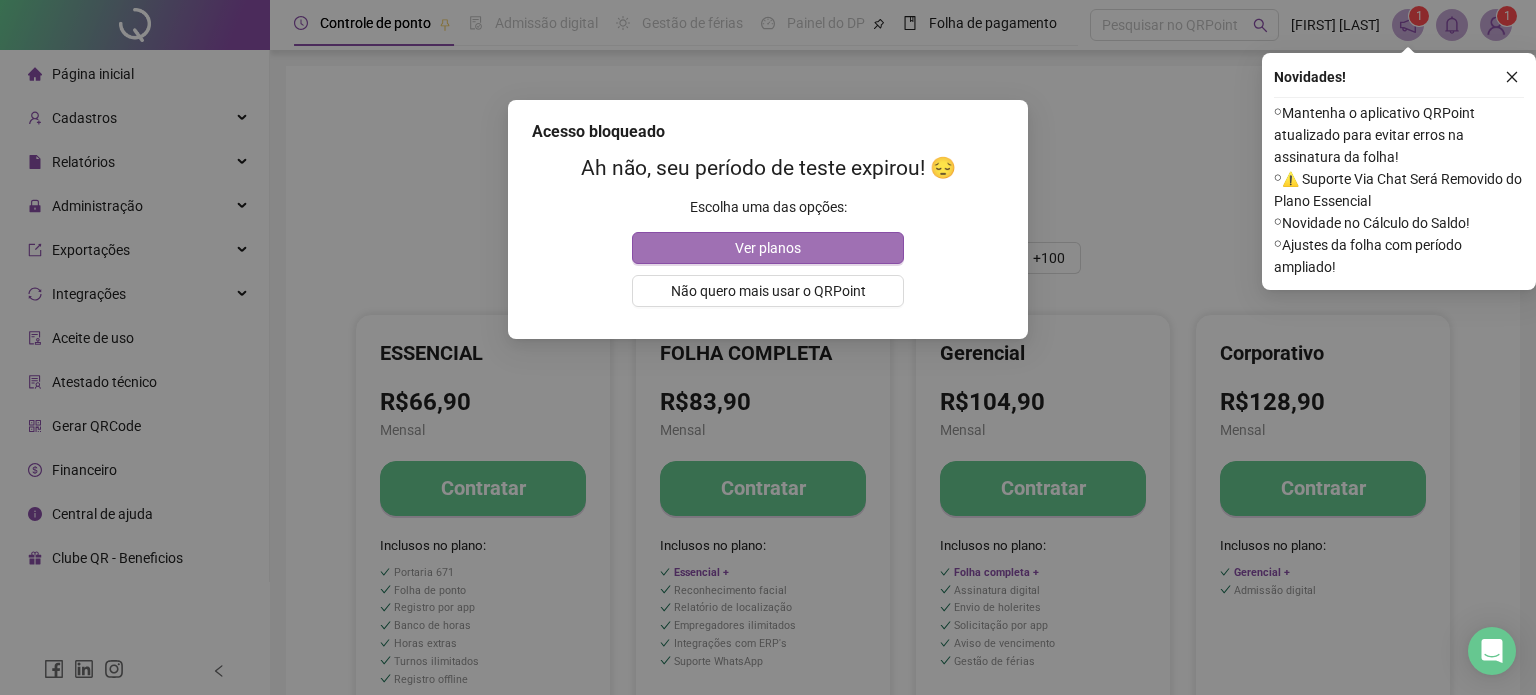 click on "Ver planos" at bounding box center [768, 248] 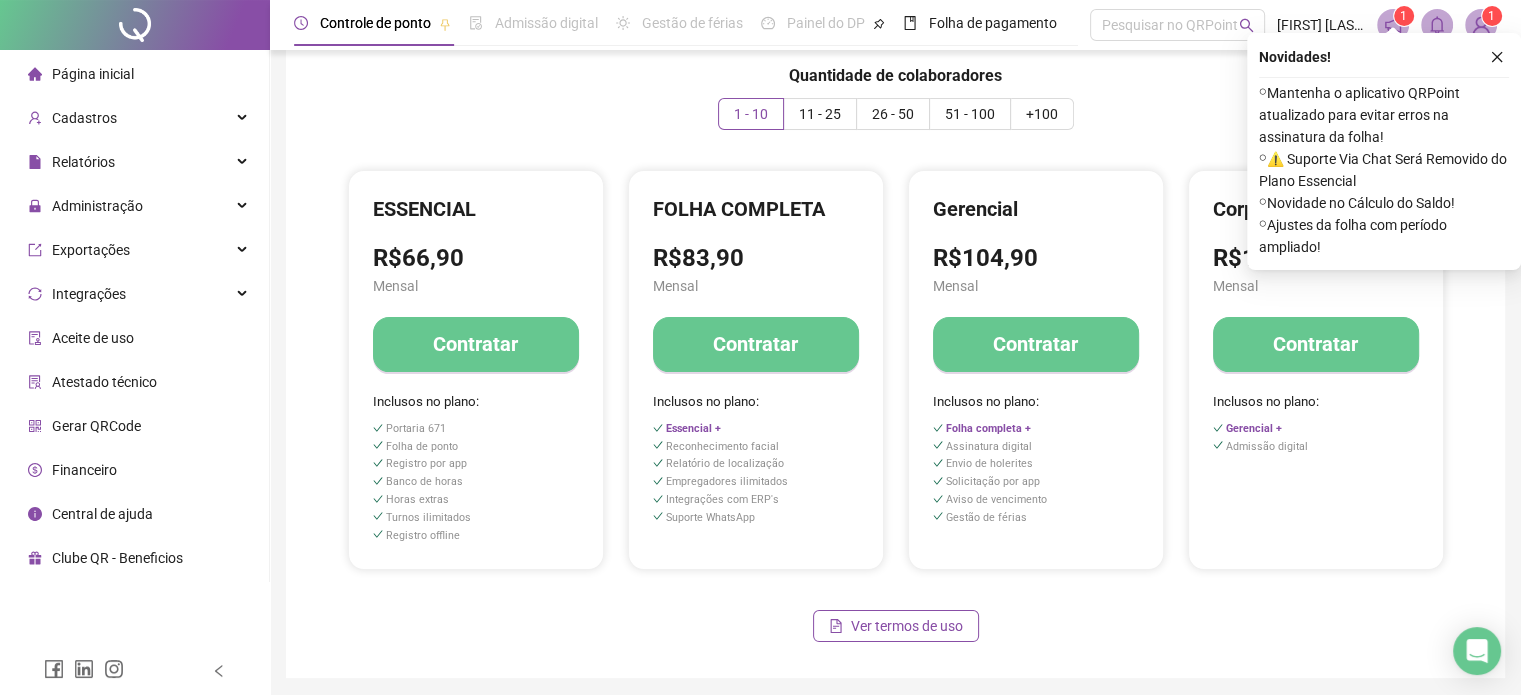 scroll, scrollTop: 200, scrollLeft: 0, axis: vertical 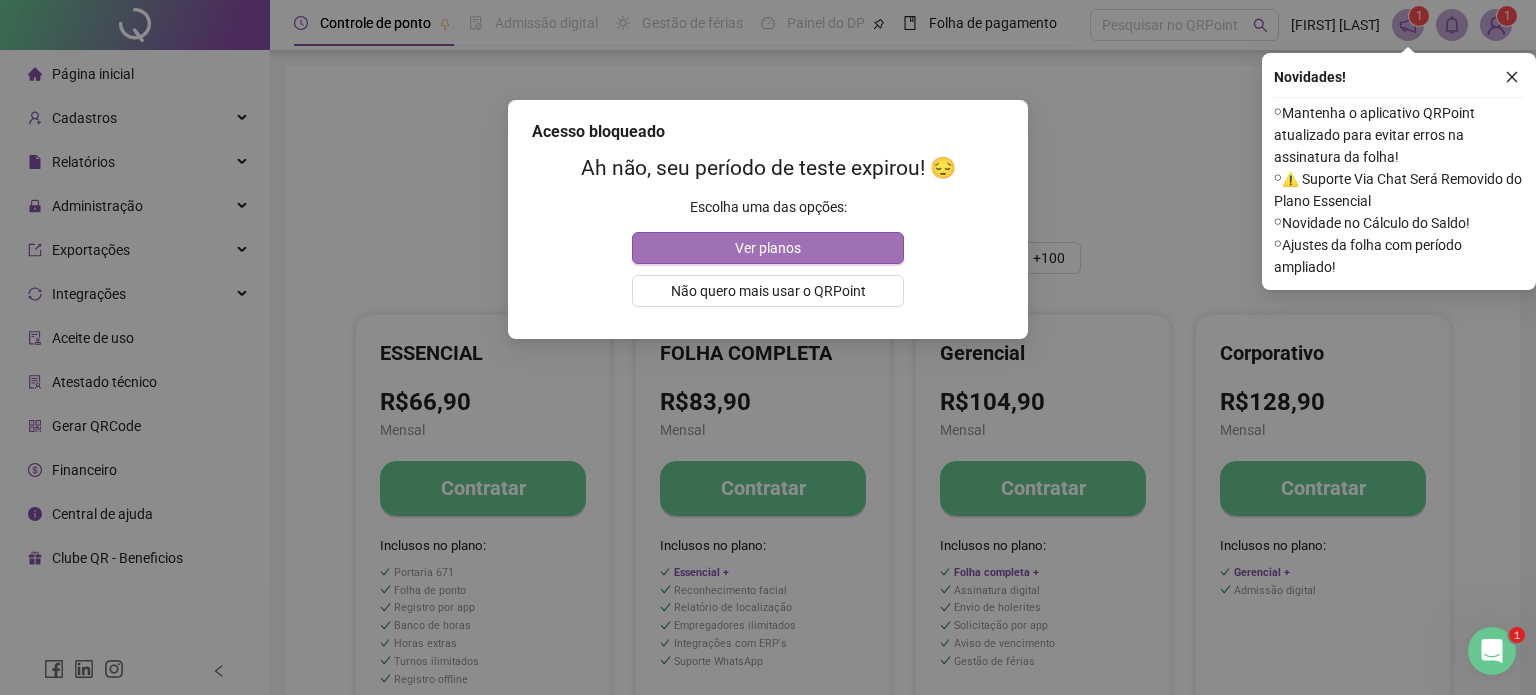 click on "Ver planos" at bounding box center [768, 248] 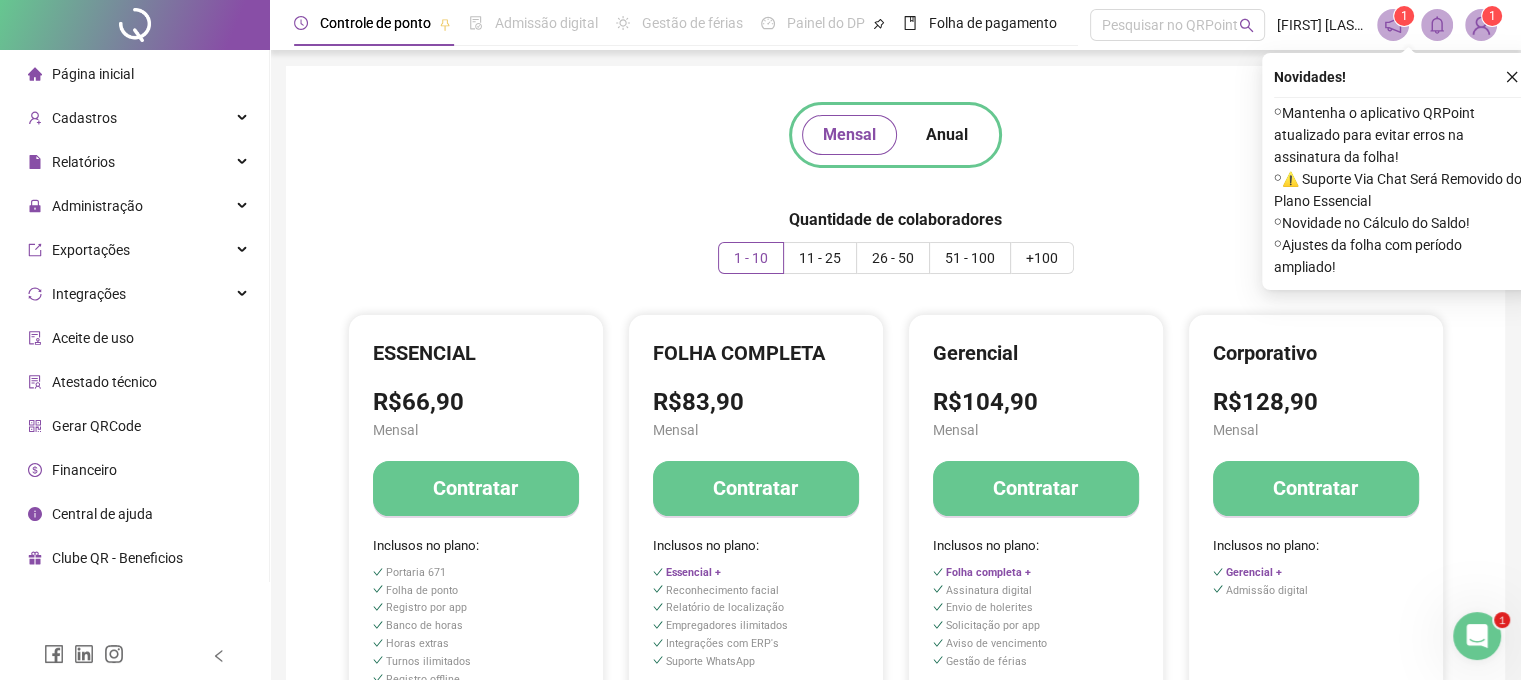 click at bounding box center [135, 25] 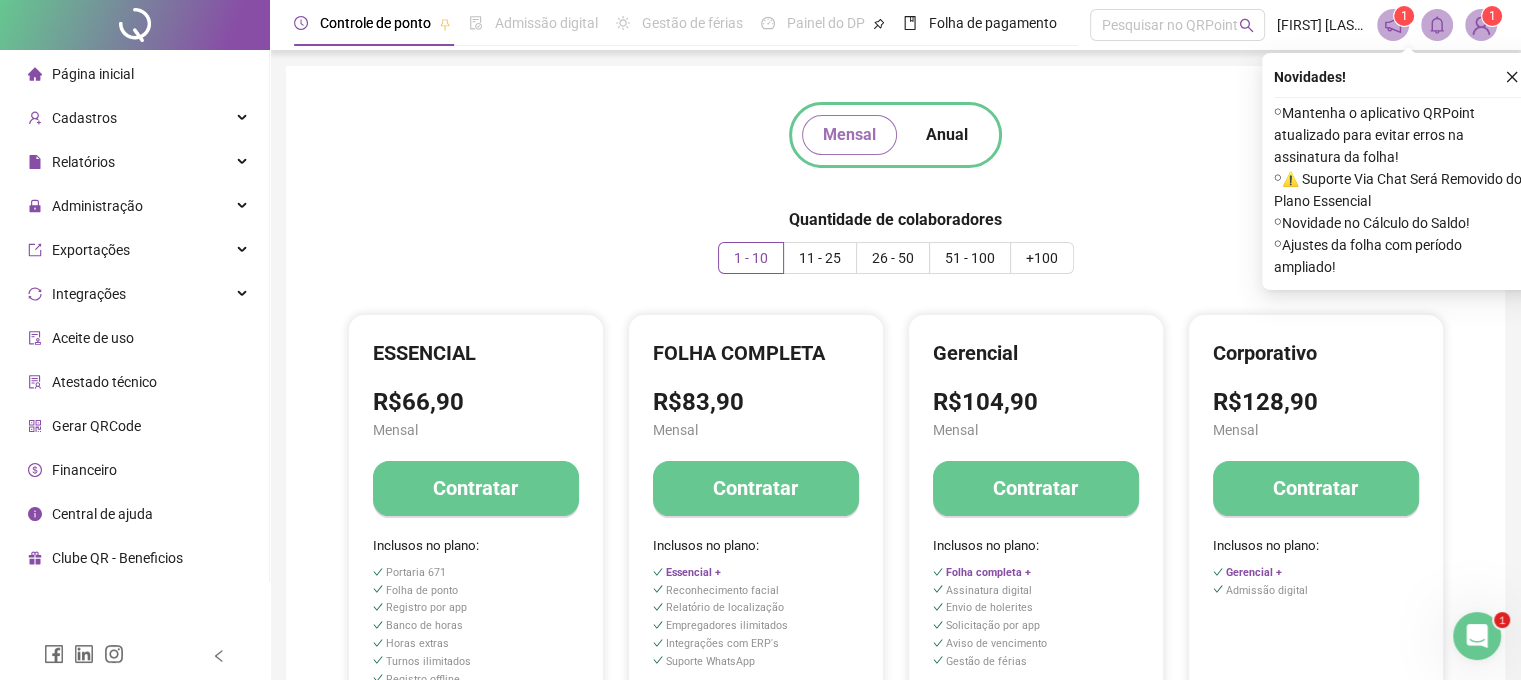 click on "Mensal" at bounding box center [849, 135] 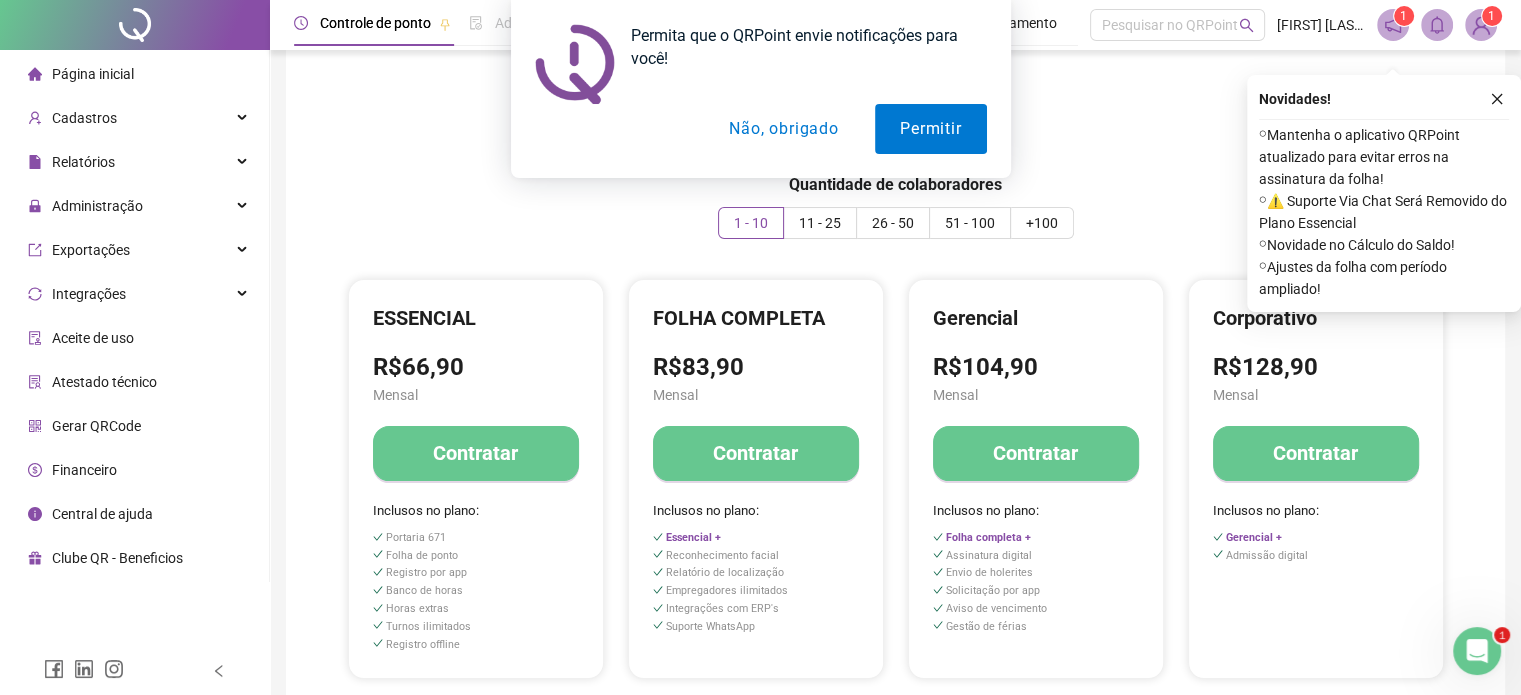 scroll, scrollTop: 0, scrollLeft: 0, axis: both 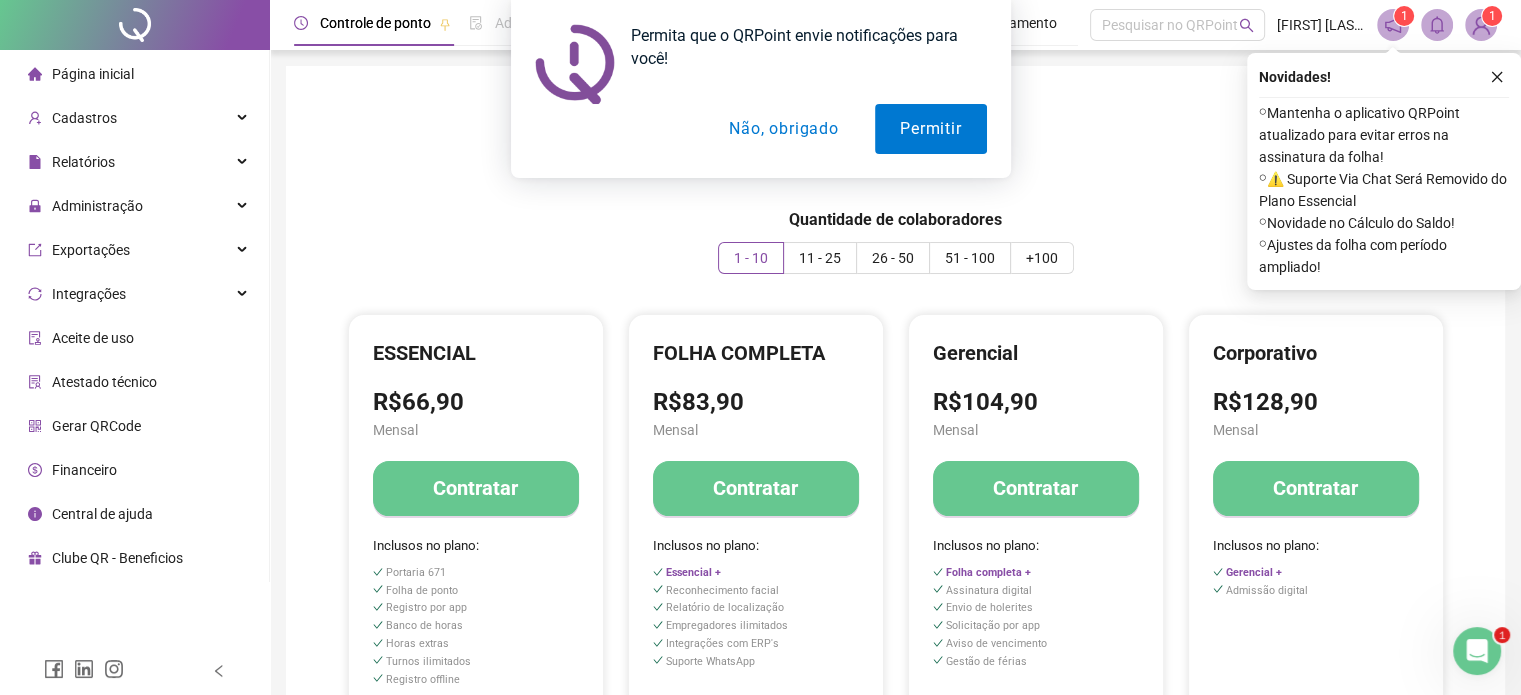 click on "Permita que o QRPoint envie notificações para você! Permitir Não, obrigado" at bounding box center (760, 89) 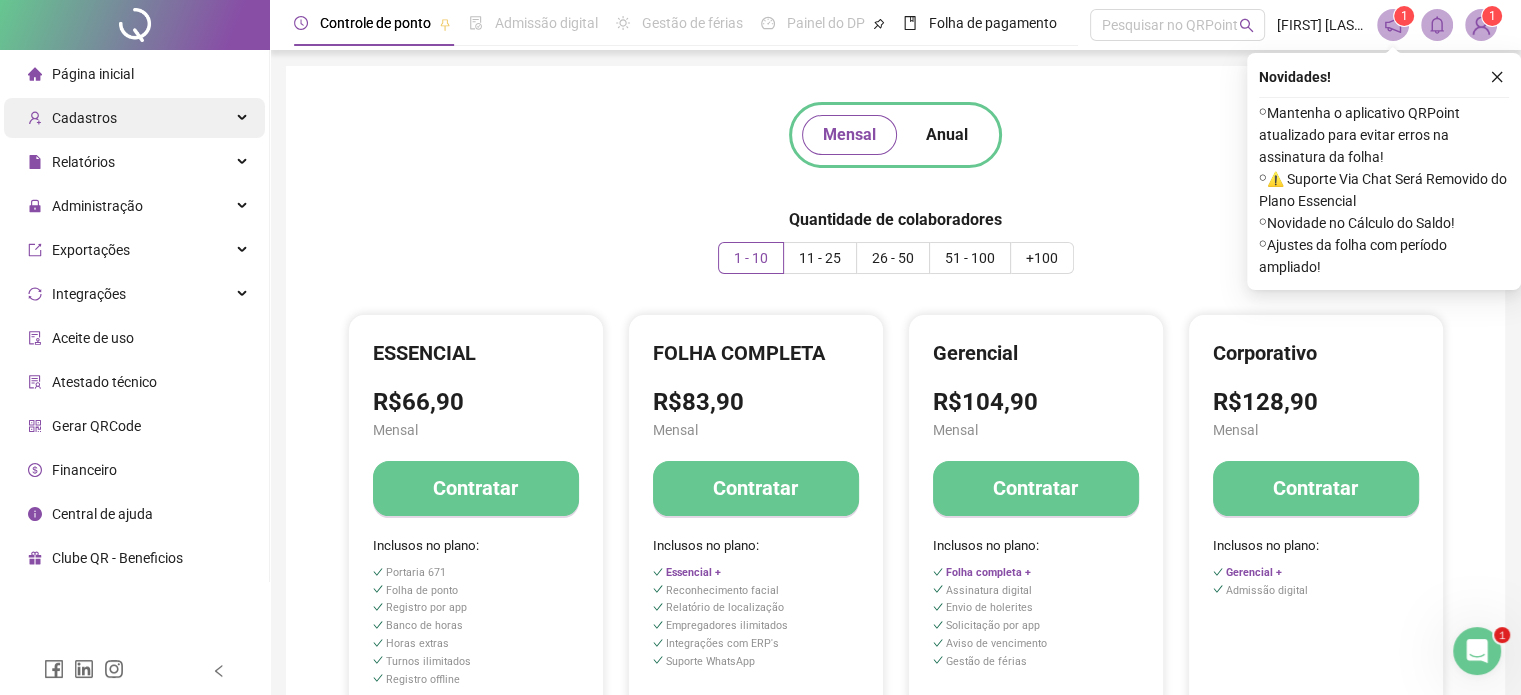 click on "Cadastros" at bounding box center (134, 118) 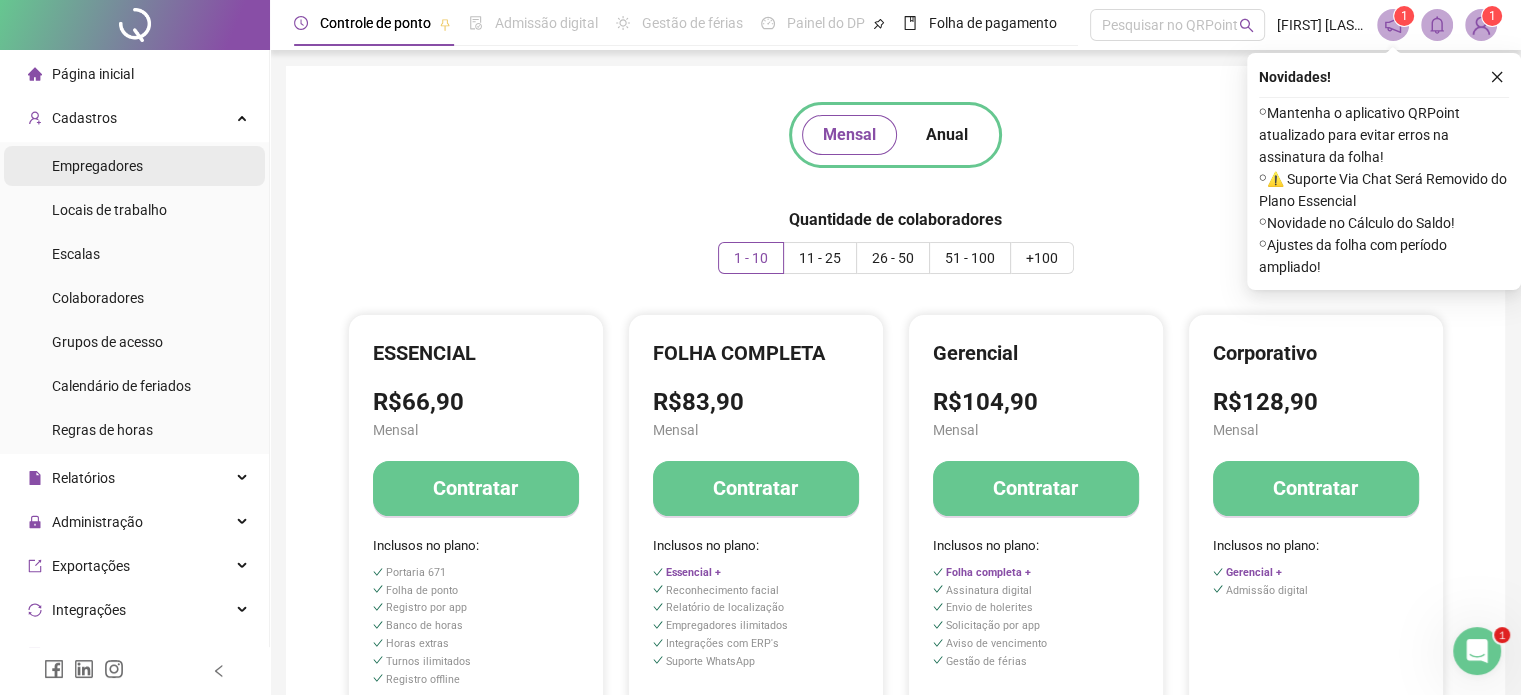 click on "Empregadores" at bounding box center (97, 166) 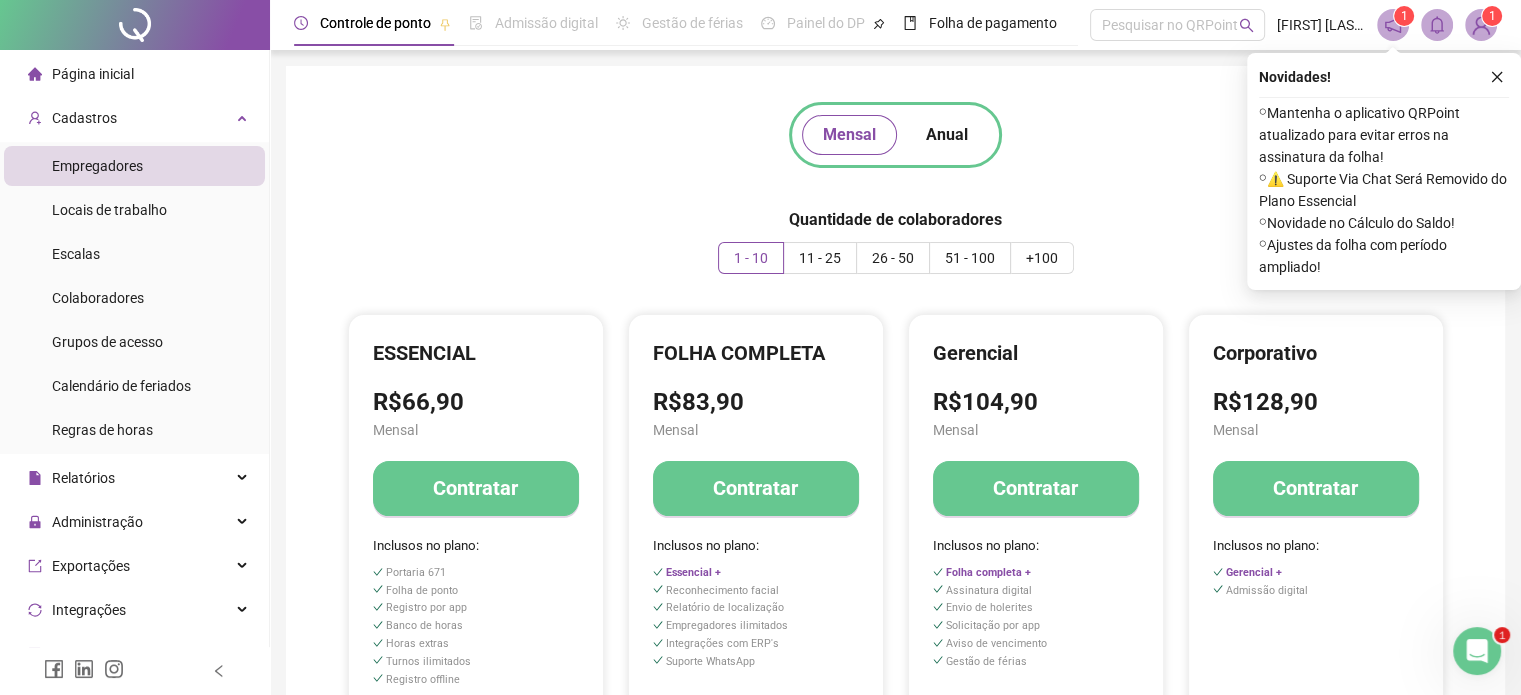 click on "Empregadores" at bounding box center [97, 166] 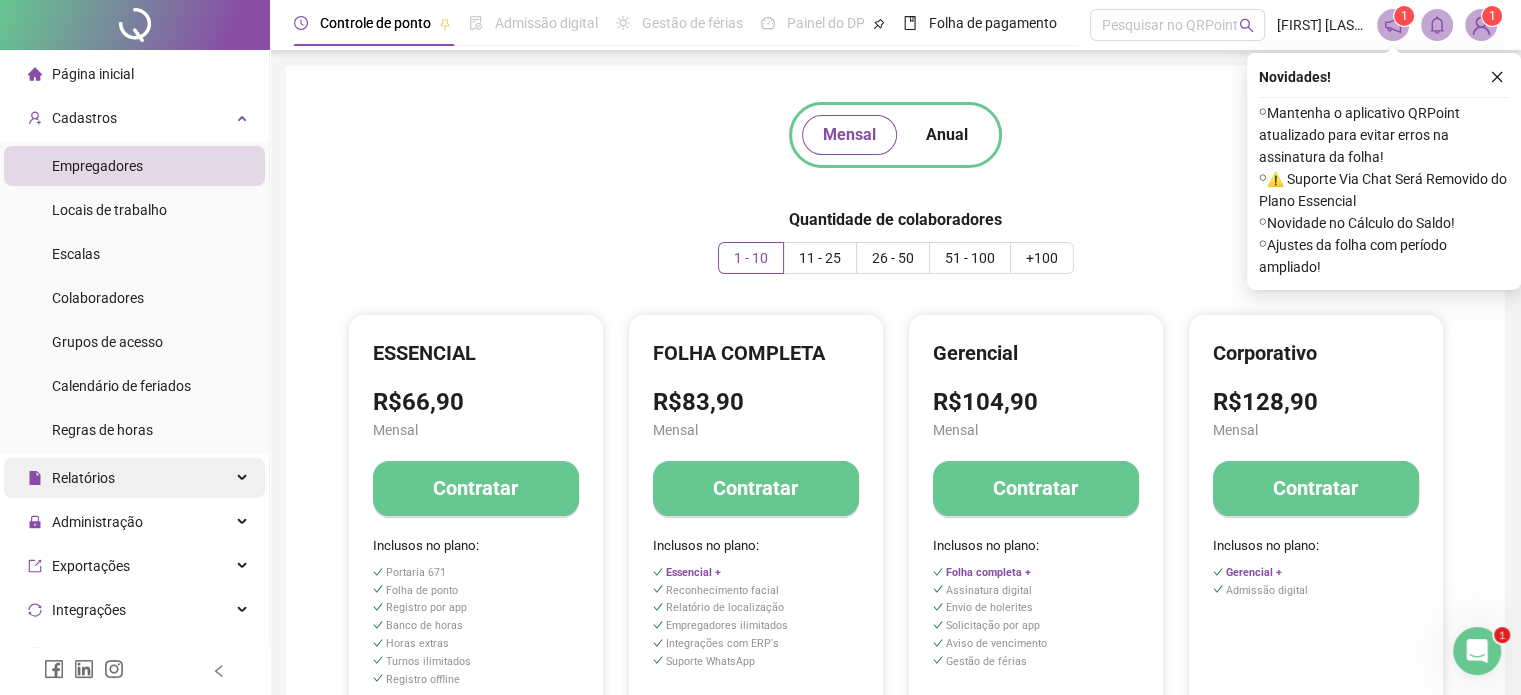 click on "Relatórios" at bounding box center (83, 478) 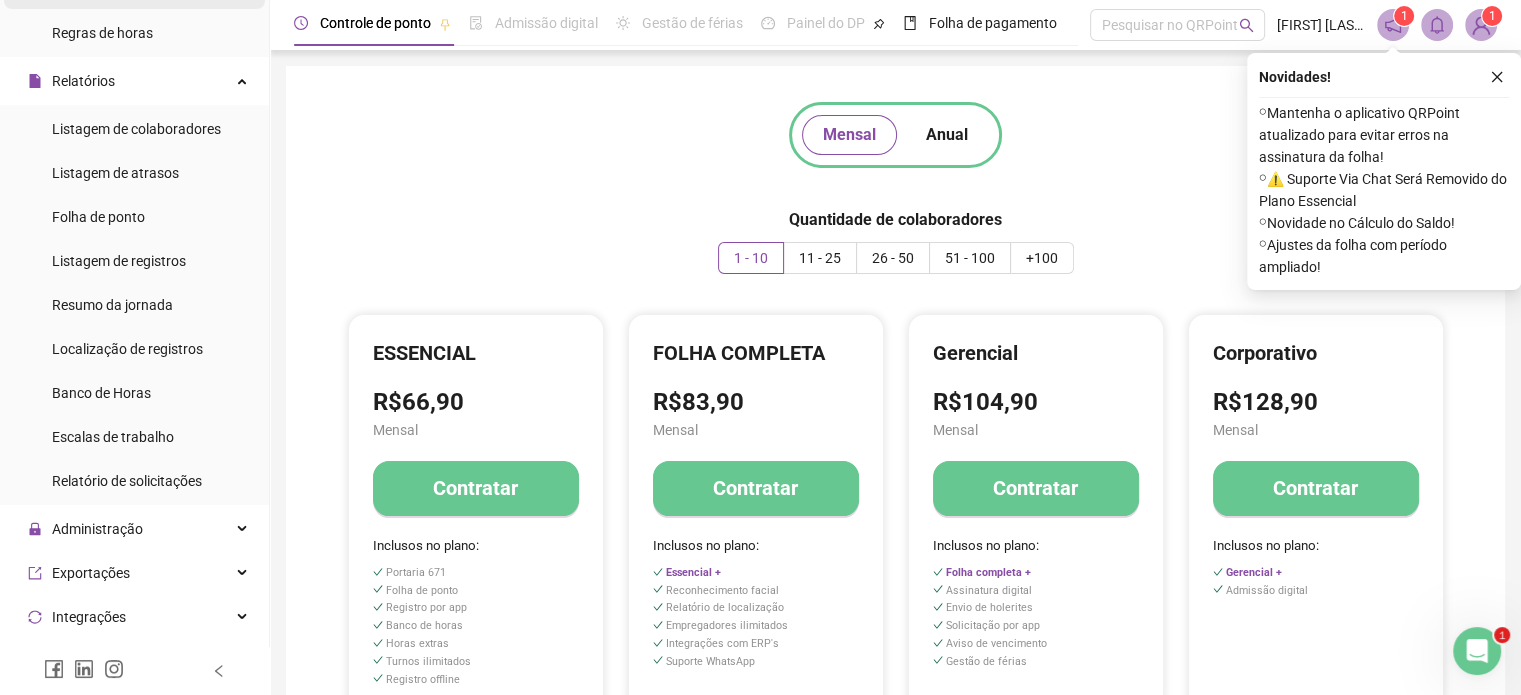scroll, scrollTop: 400, scrollLeft: 0, axis: vertical 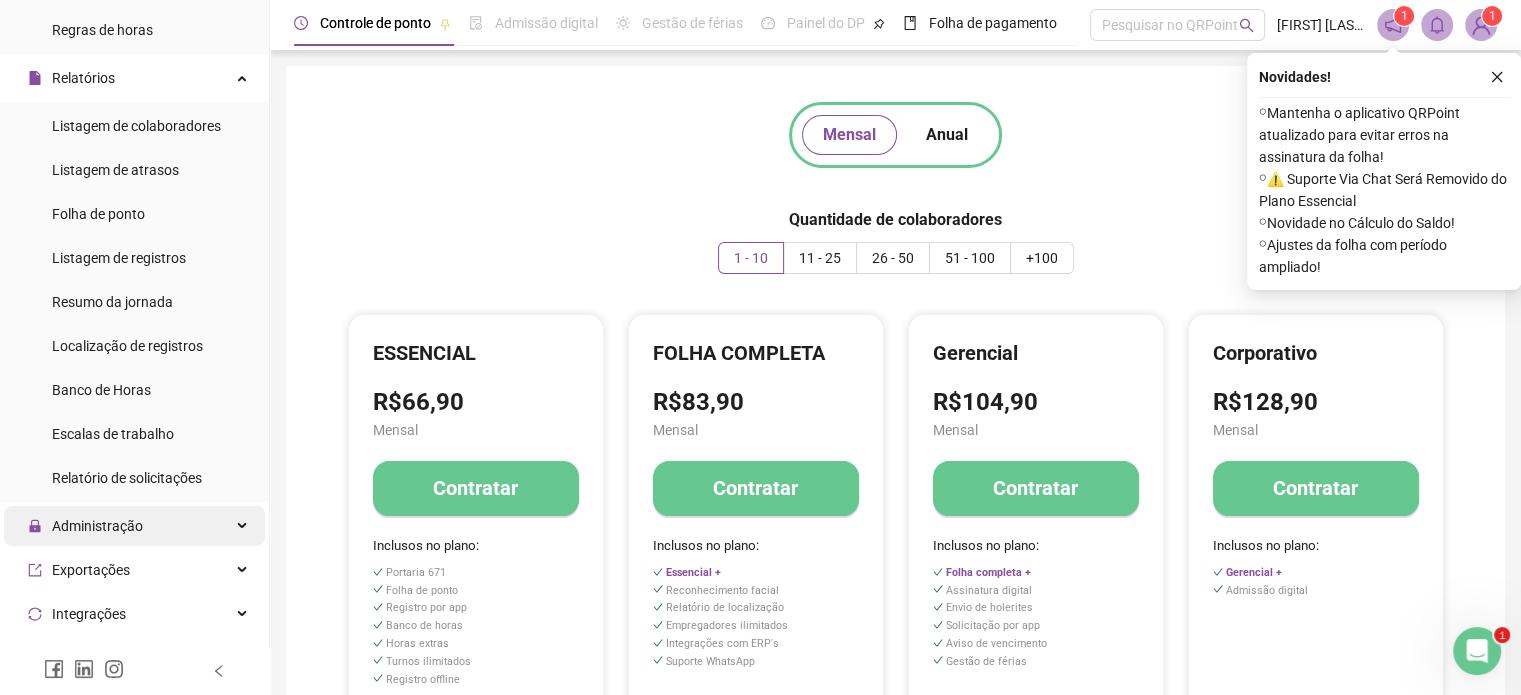 click on "Administração" at bounding box center [97, 526] 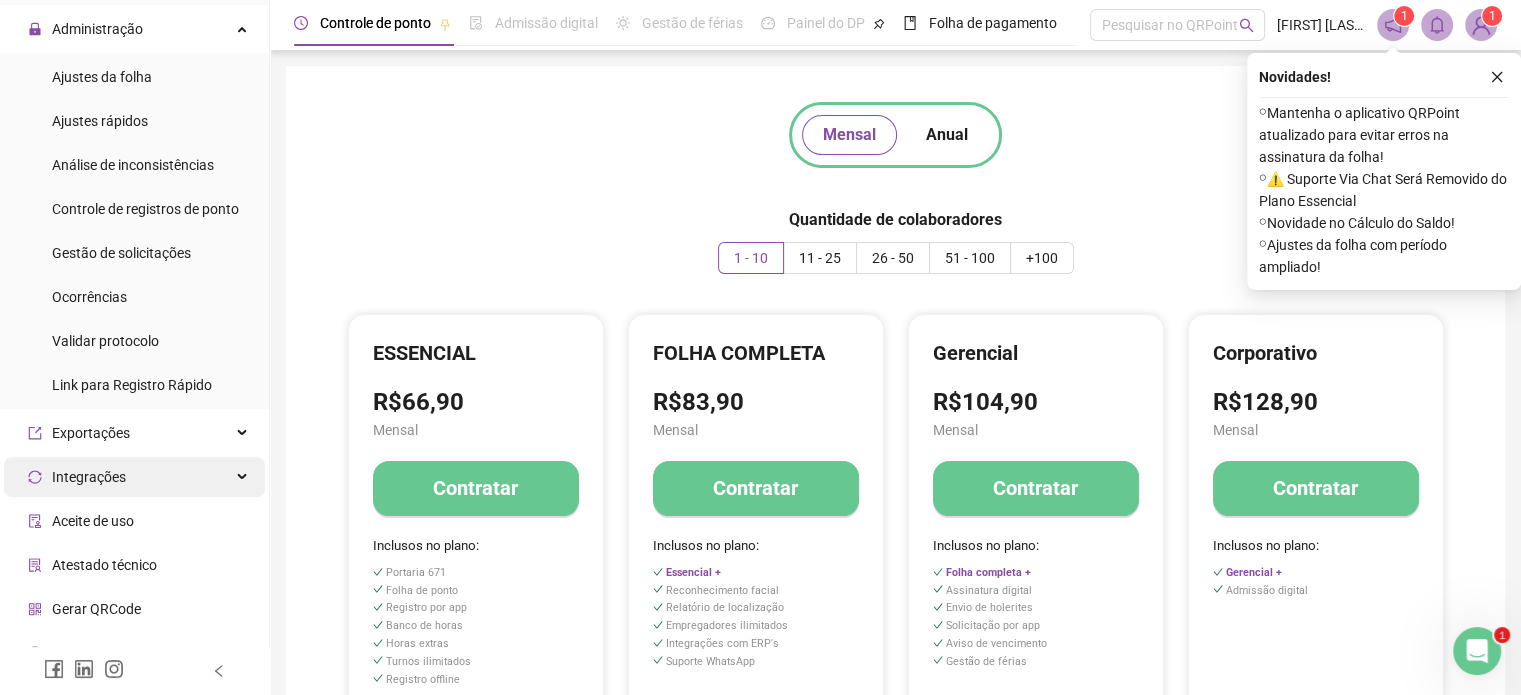 scroll, scrollTop: 900, scrollLeft: 0, axis: vertical 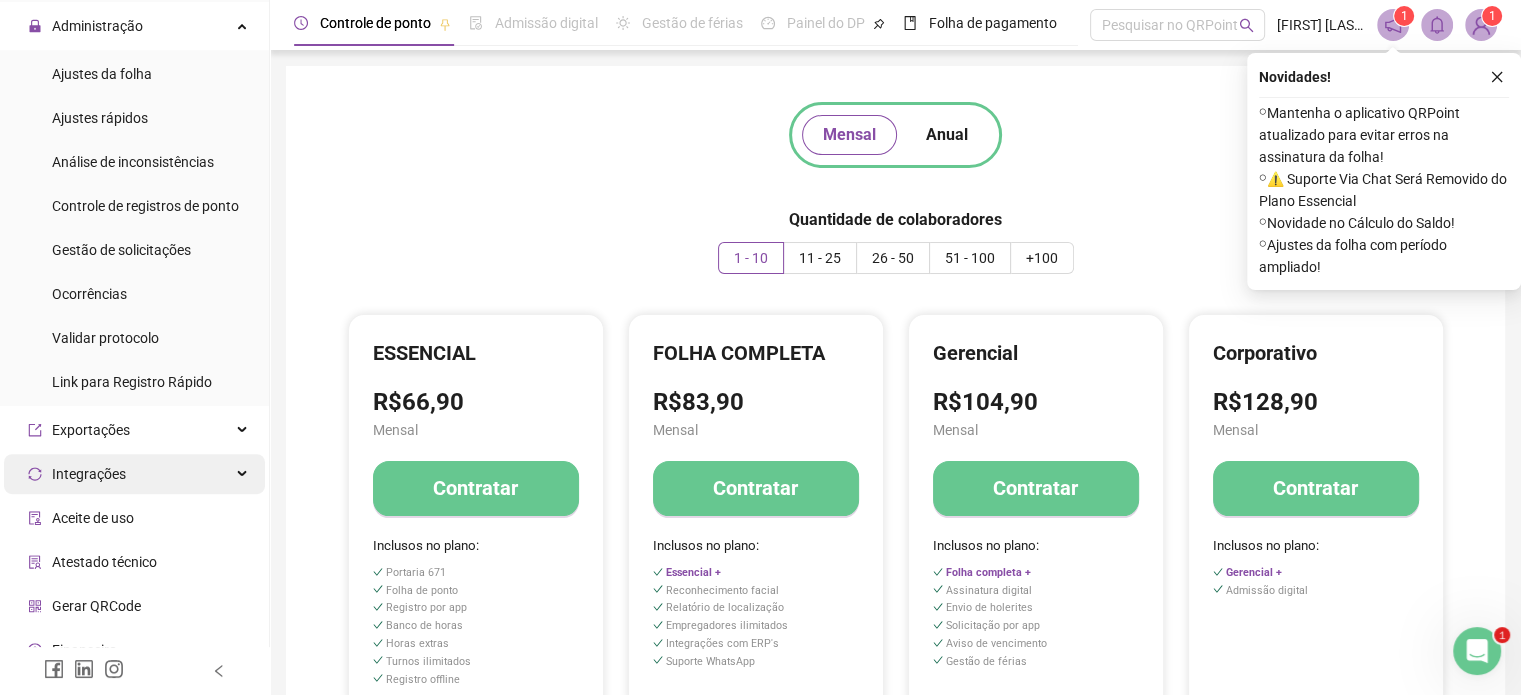 click on "Integrações" at bounding box center (134, 474) 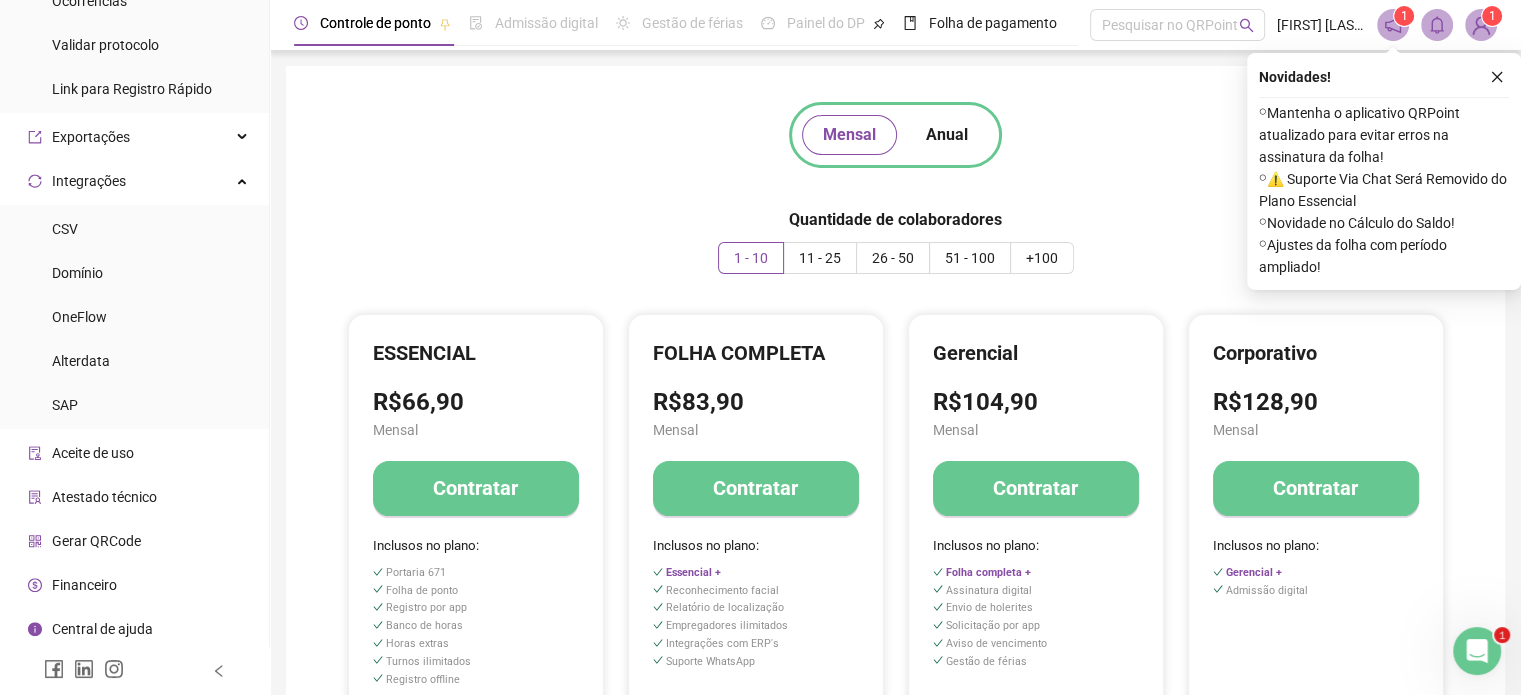 scroll, scrollTop: 1195, scrollLeft: 0, axis: vertical 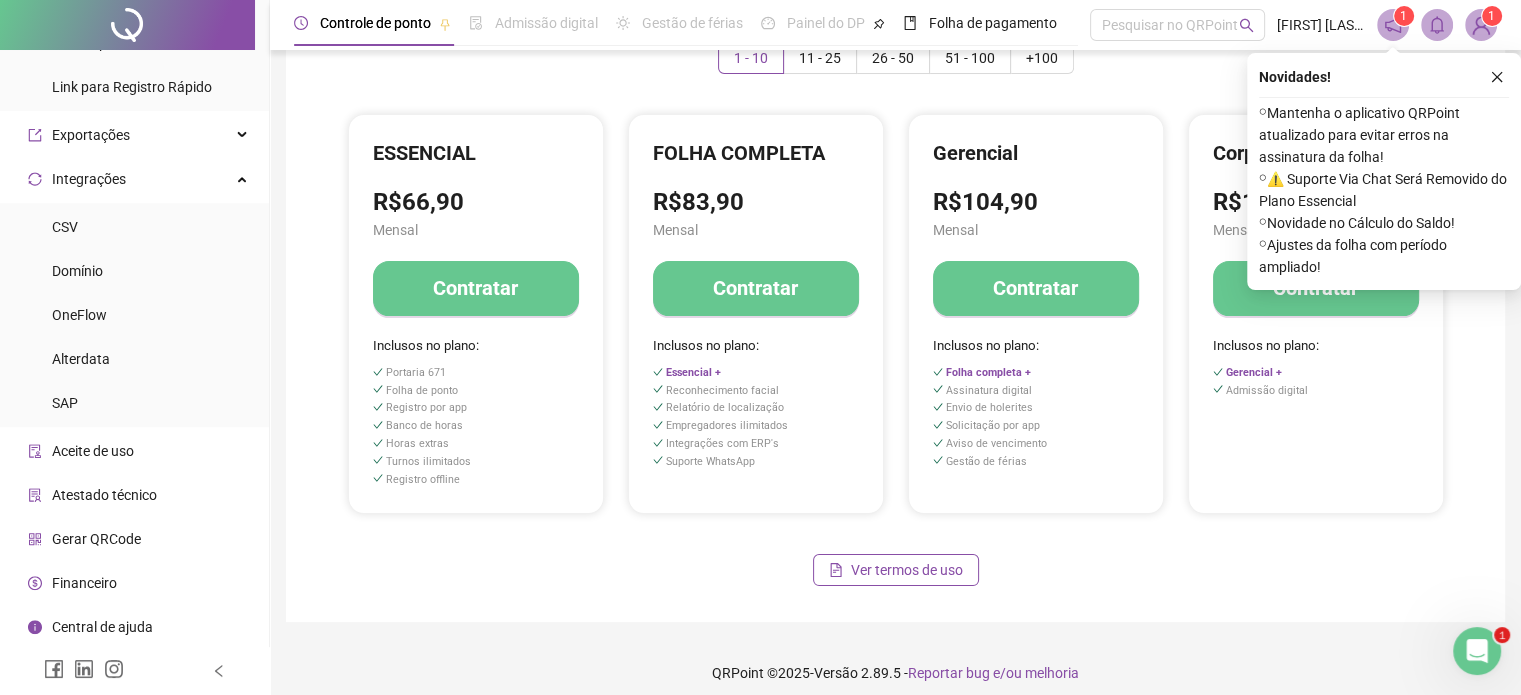 click on "Financeiro" at bounding box center [84, 583] 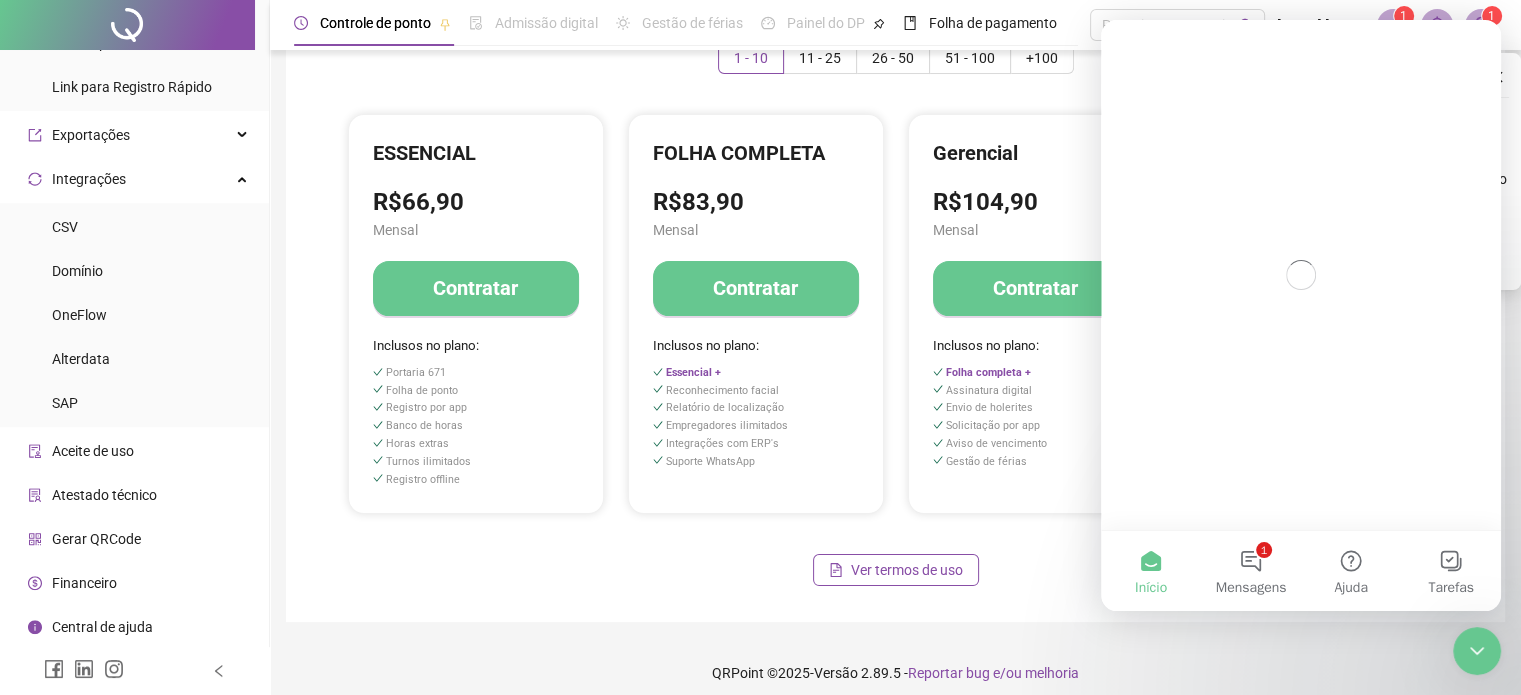scroll, scrollTop: 0, scrollLeft: 0, axis: both 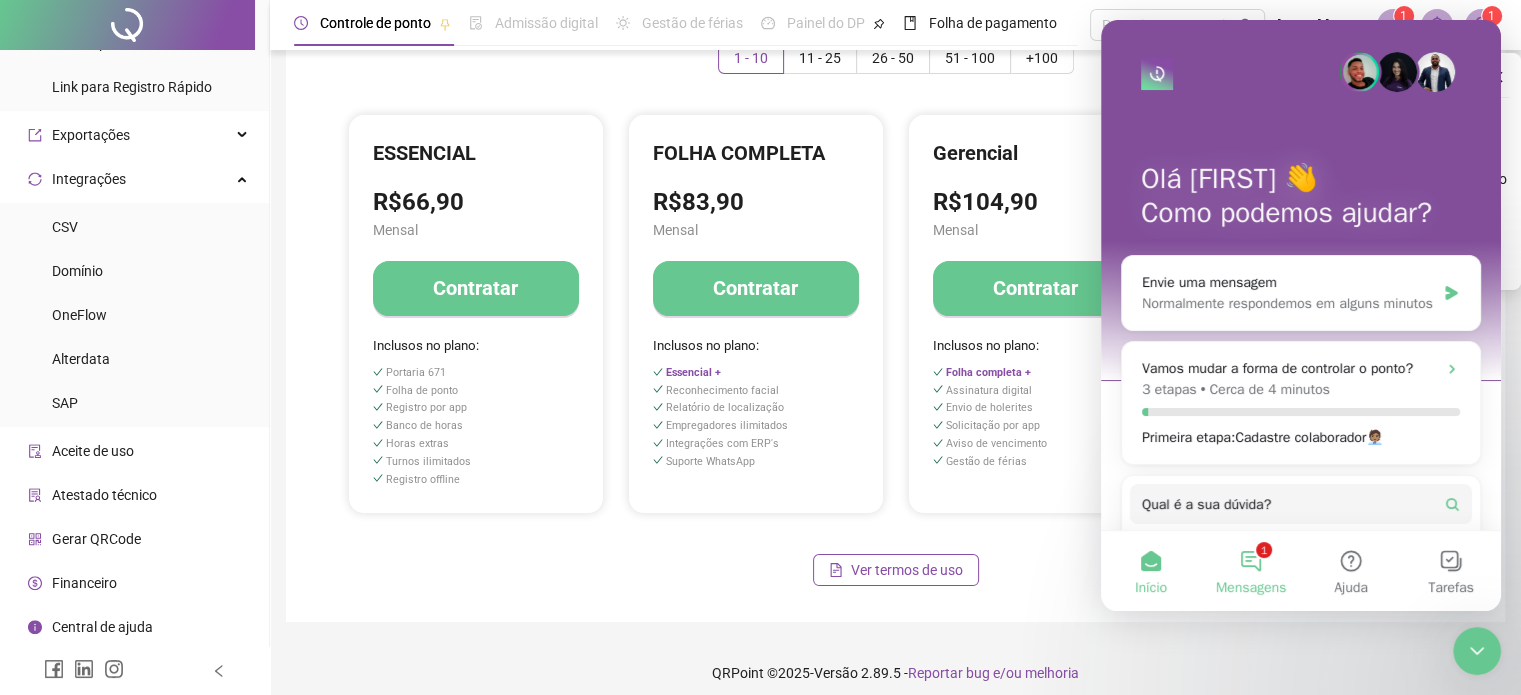 click on "1 Mensagens" at bounding box center (1251, 571) 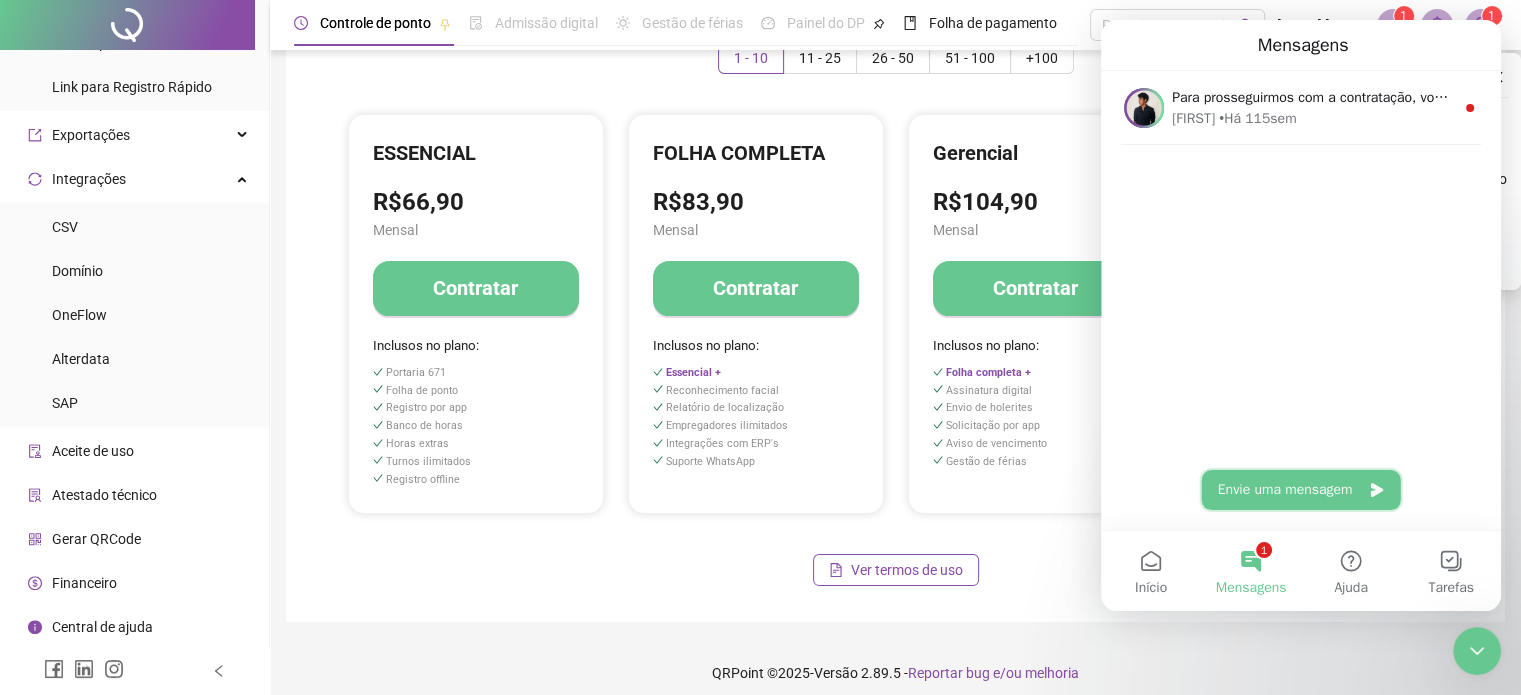 click on "Envie uma mensagem" at bounding box center [1301, 490] 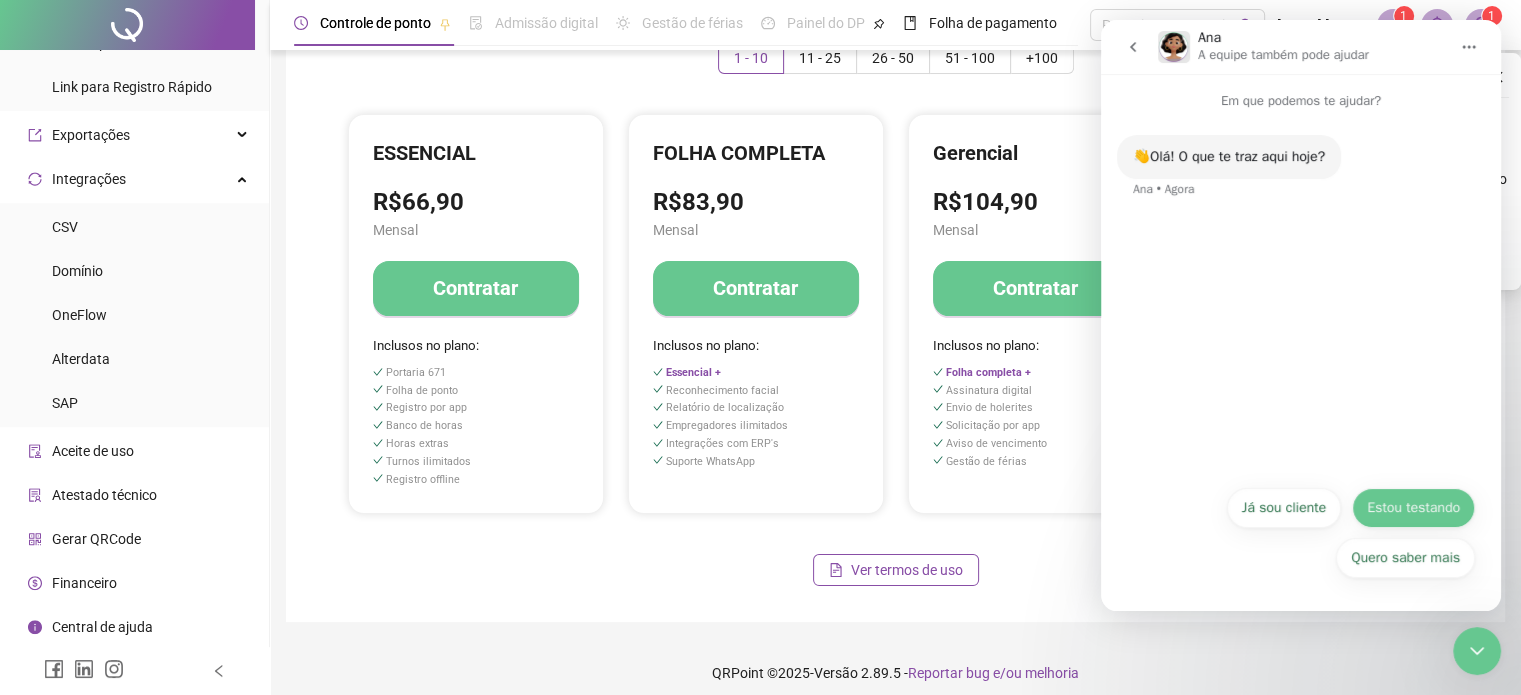 click on "Estou testando" at bounding box center (1413, 508) 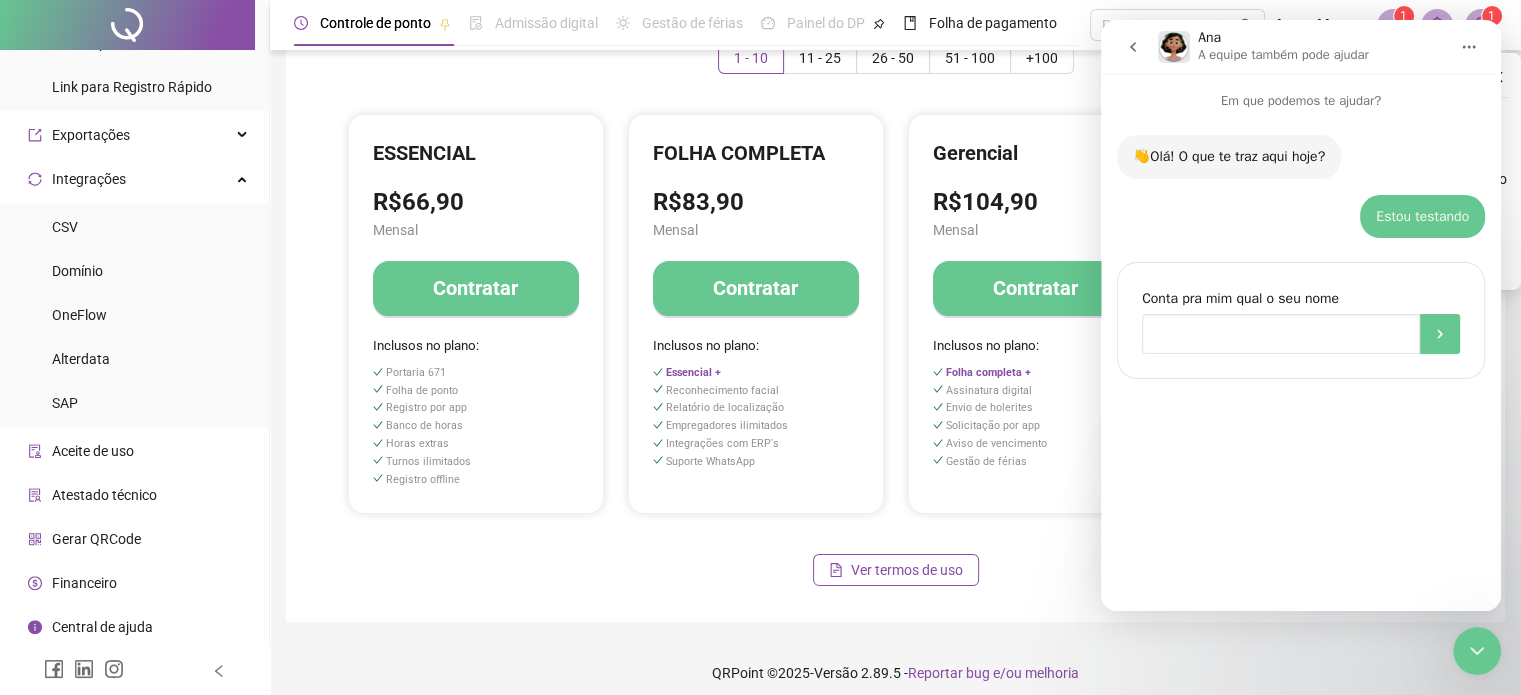 click at bounding box center (1281, 334) 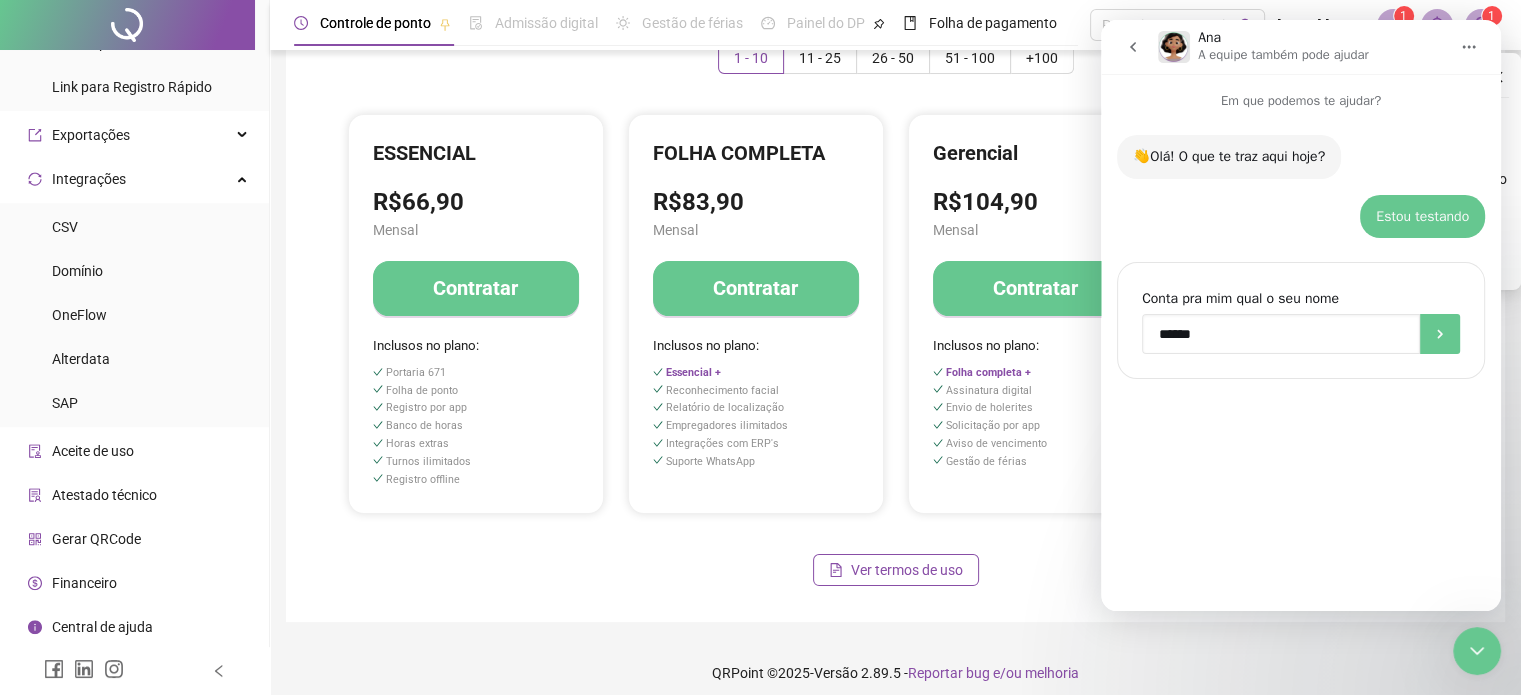type on "*******" 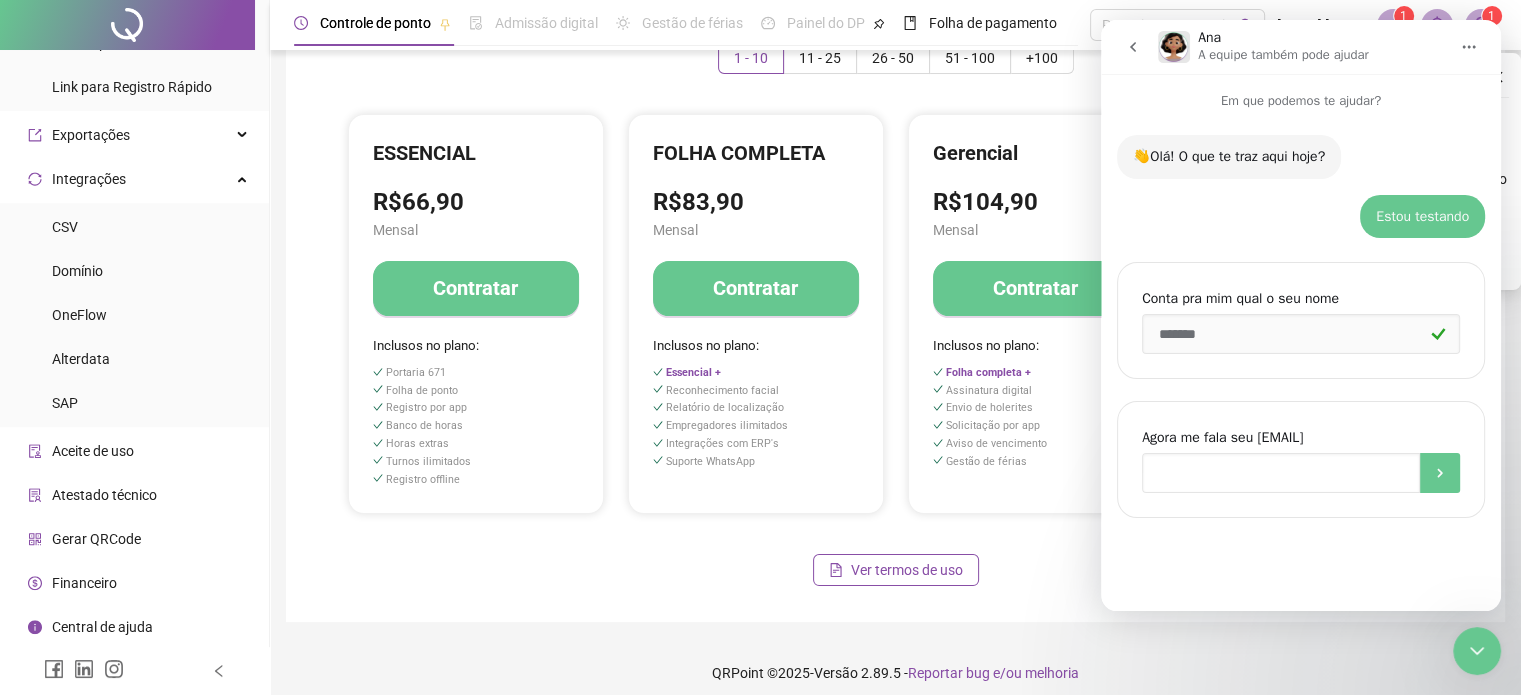 click at bounding box center [1281, 473] 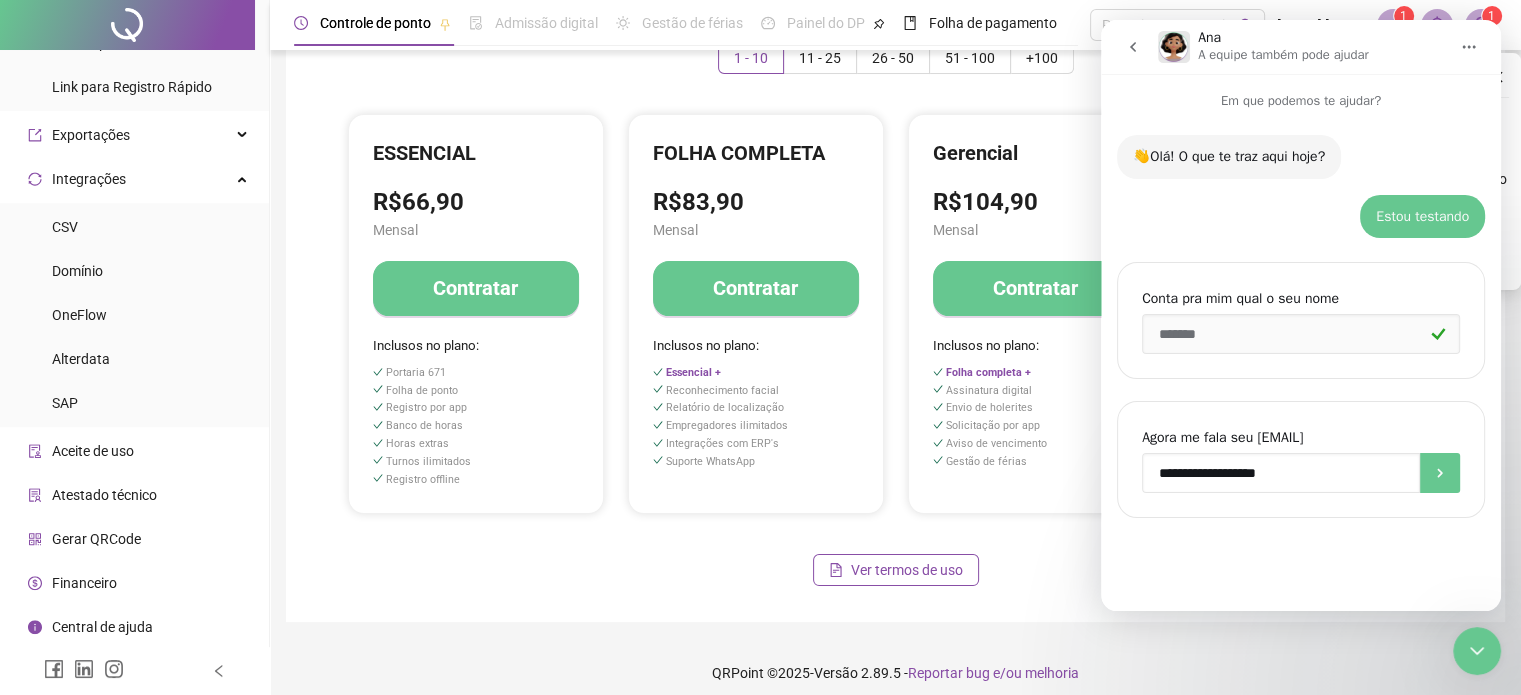 type on "**********" 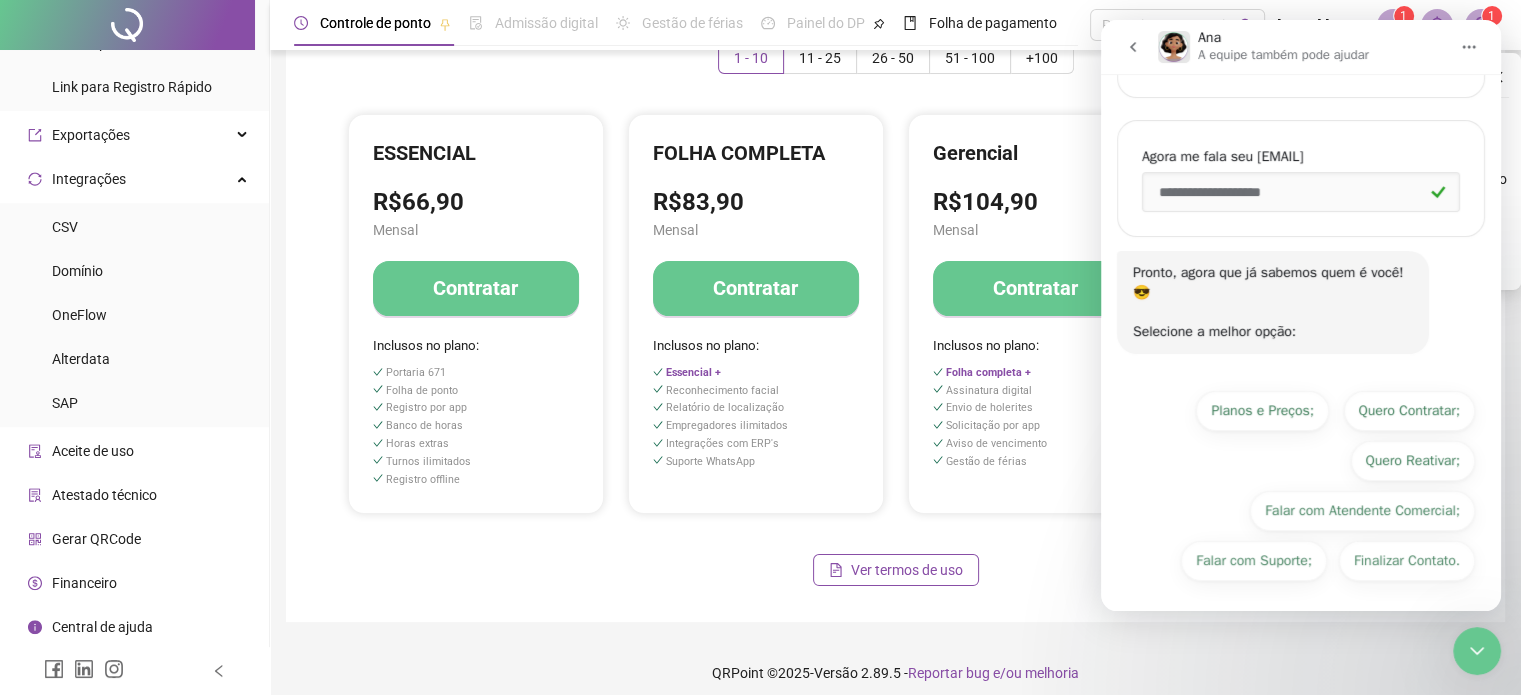 scroll, scrollTop: 282, scrollLeft: 0, axis: vertical 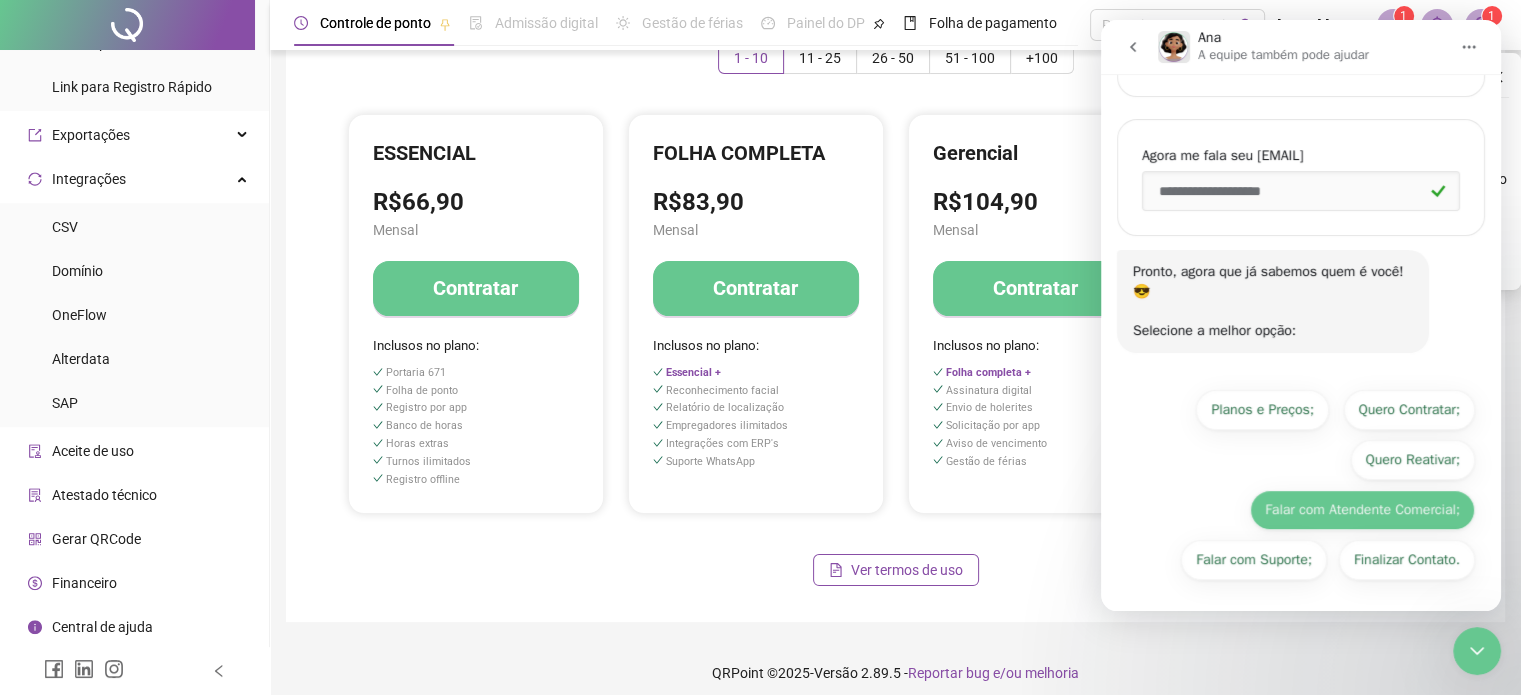 click on "Falar com Atendente Comercial;" at bounding box center (1362, 510) 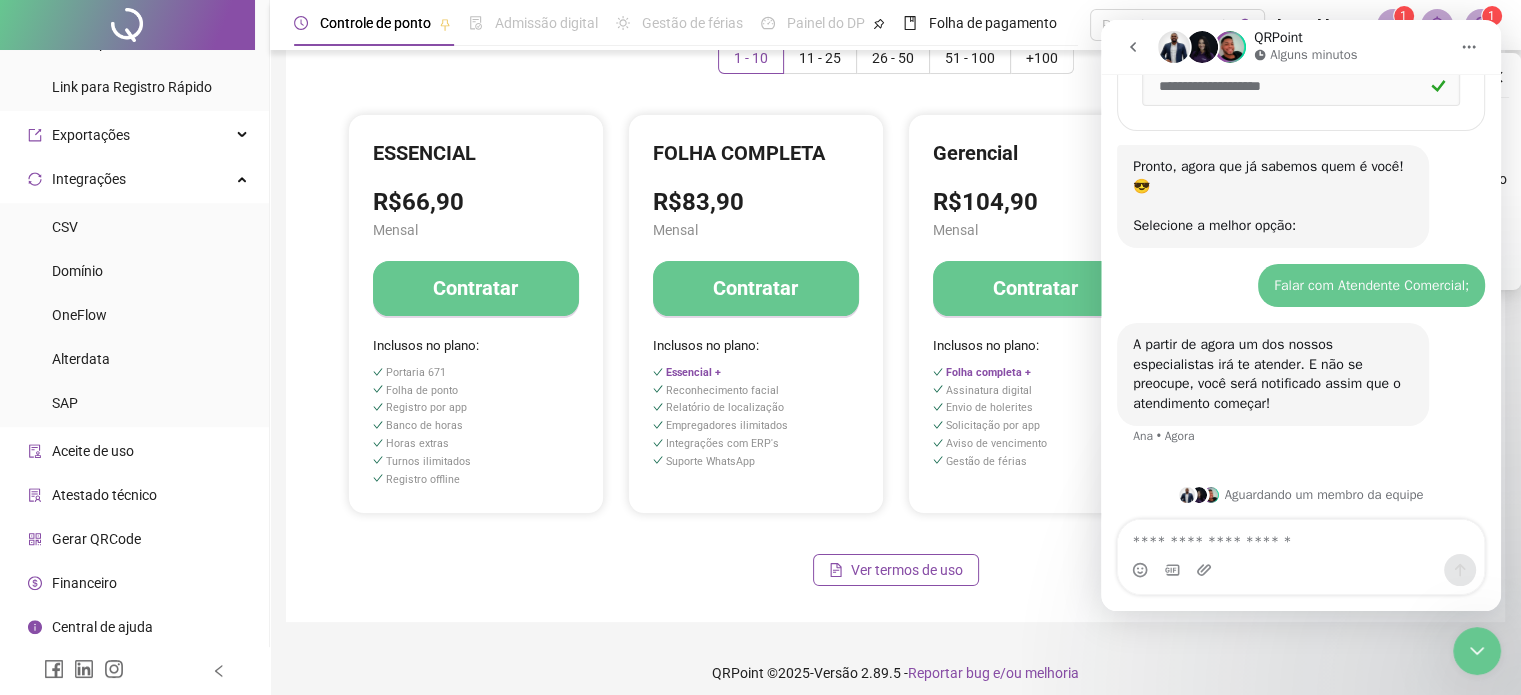 scroll, scrollTop: 389, scrollLeft: 0, axis: vertical 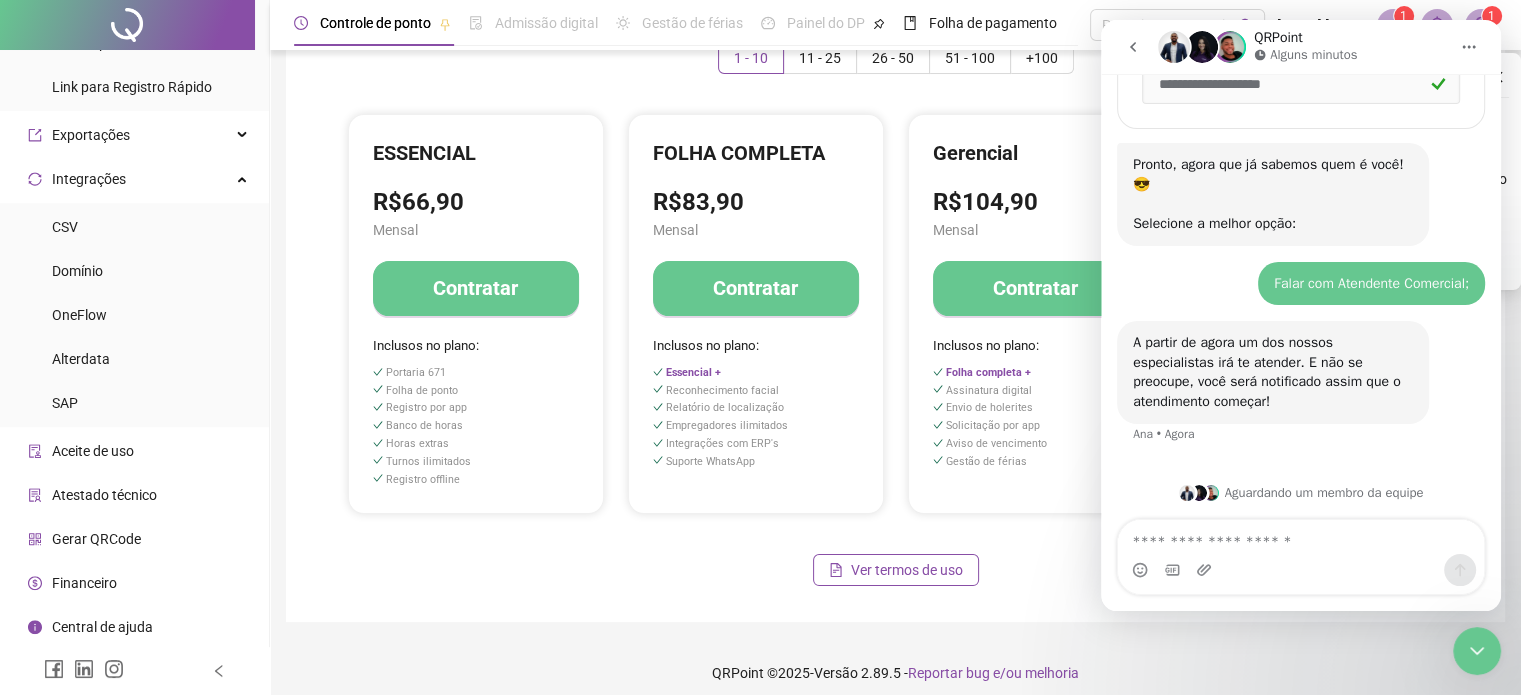 click at bounding box center [1301, 537] 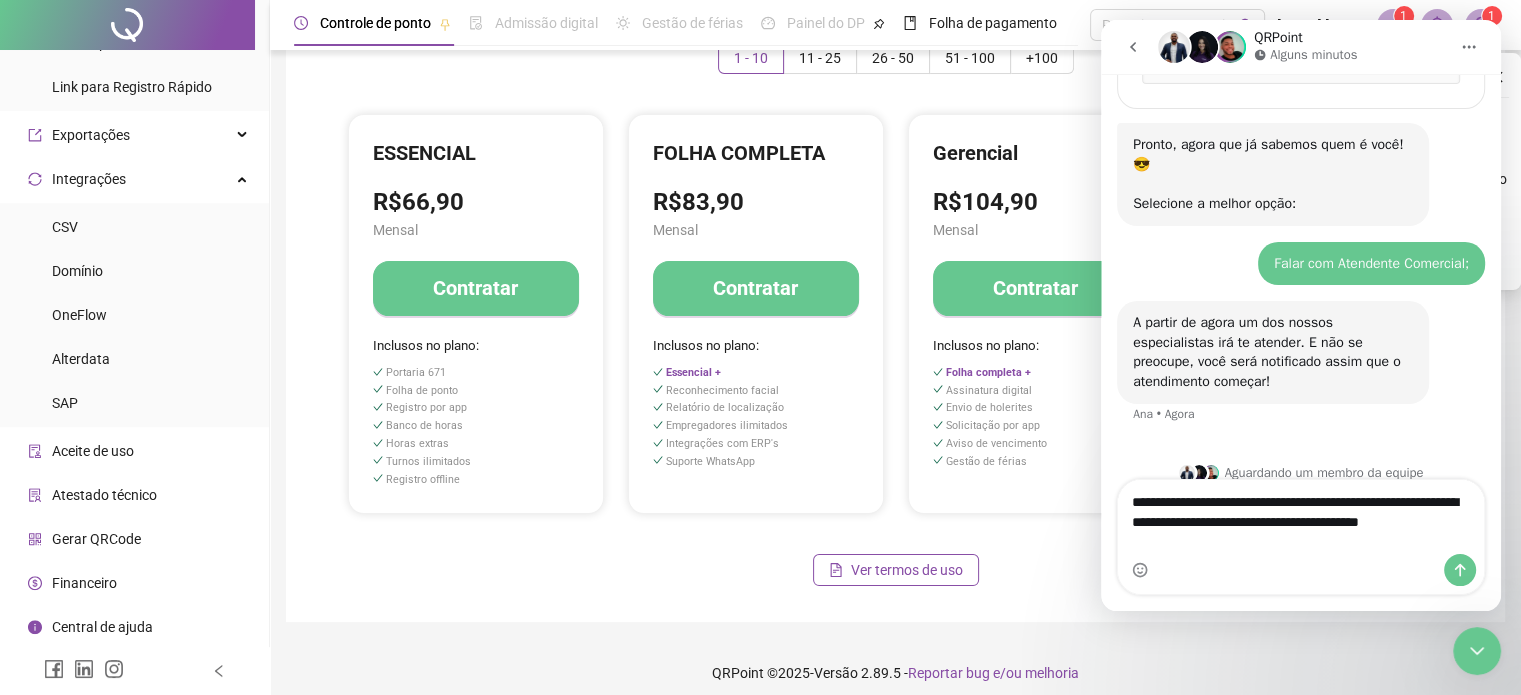 scroll, scrollTop: 429, scrollLeft: 0, axis: vertical 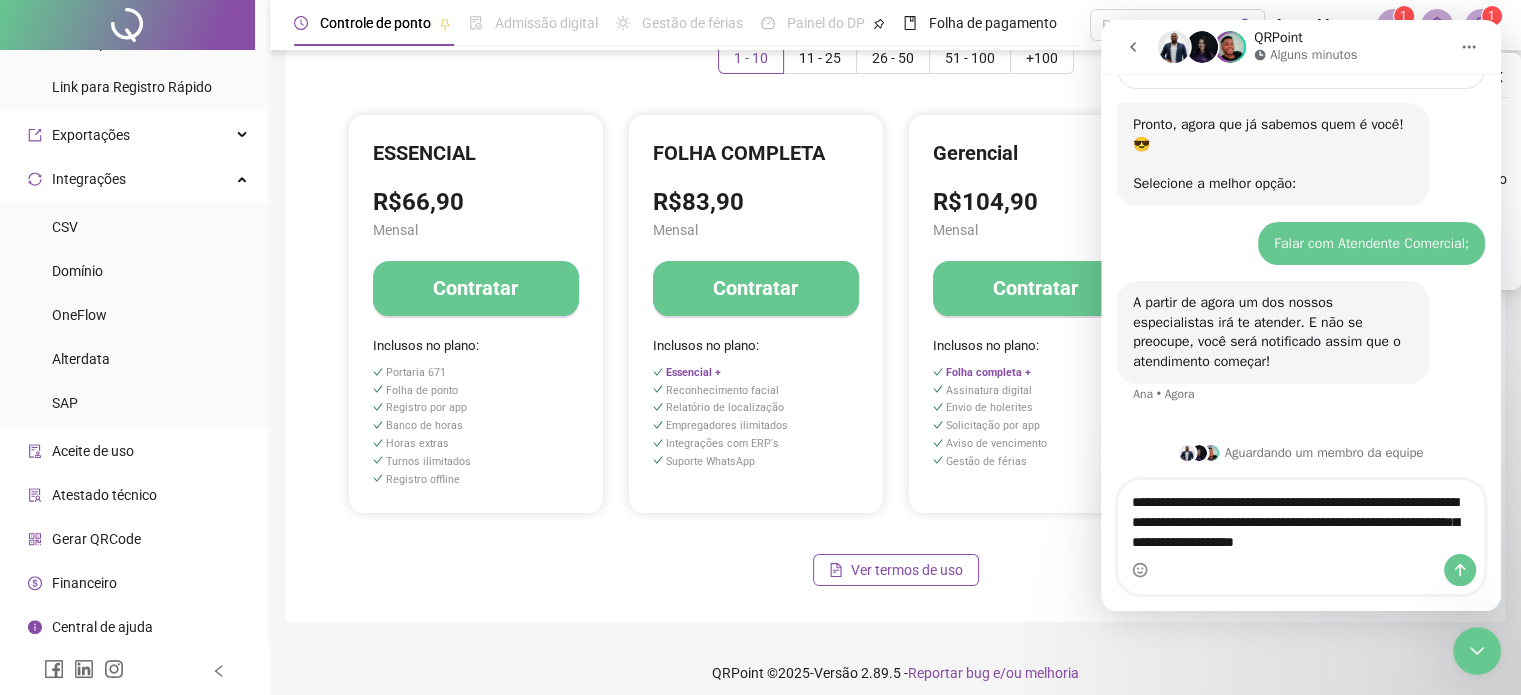 type on "**********" 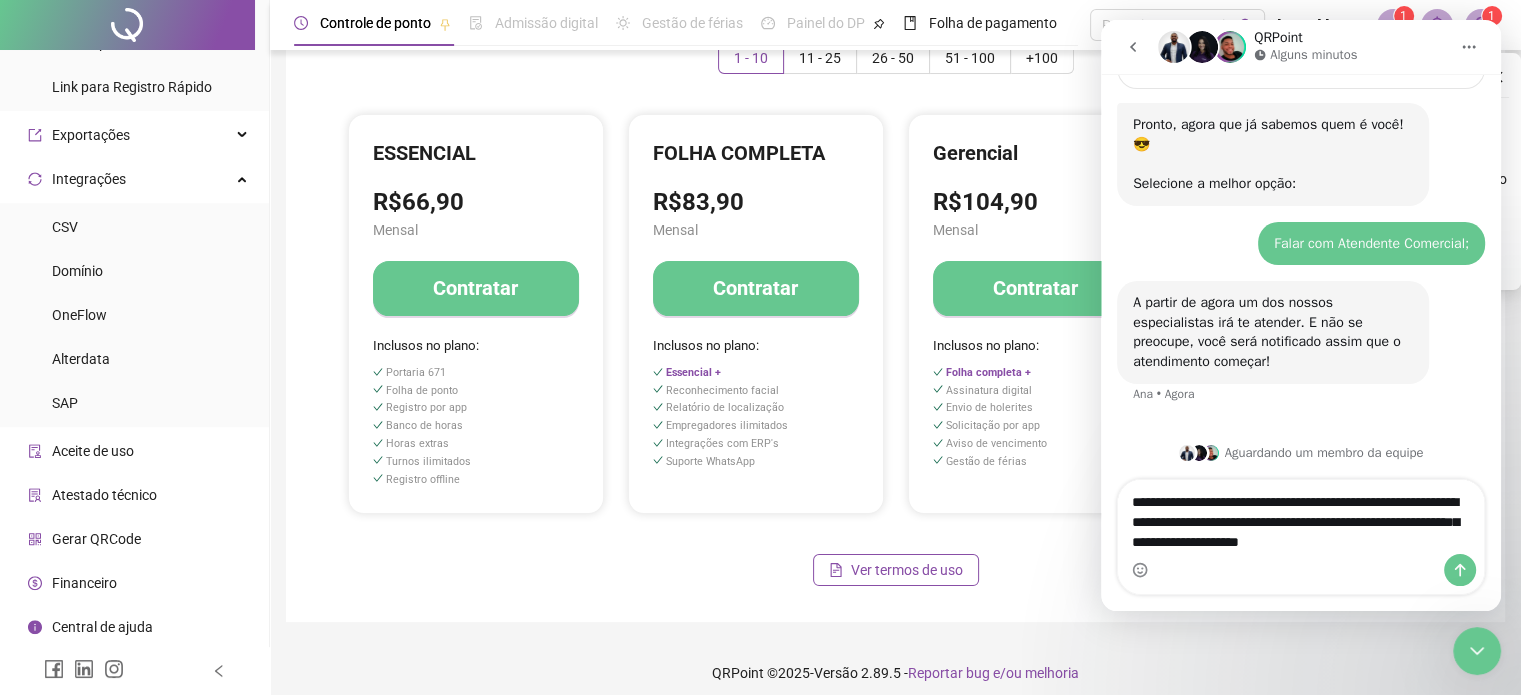 type 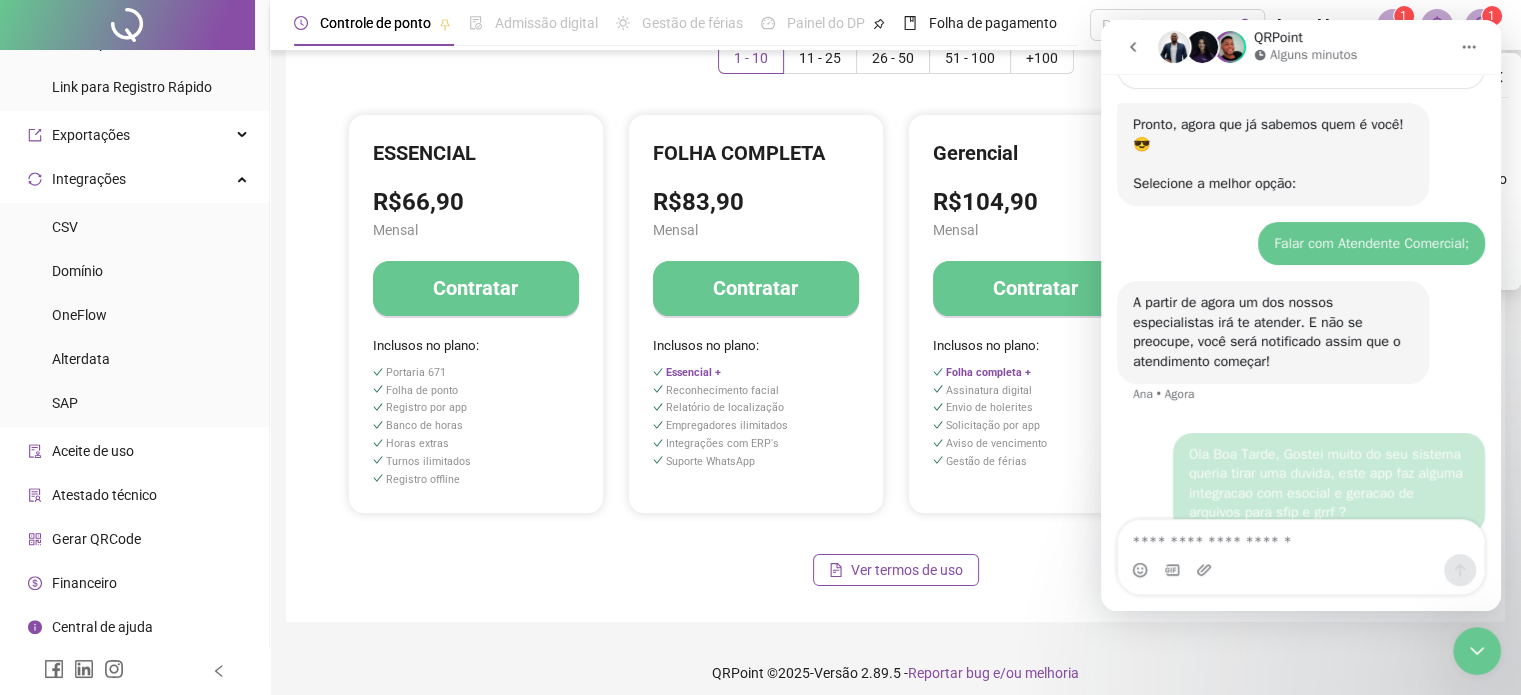 scroll, scrollTop: 508, scrollLeft: 0, axis: vertical 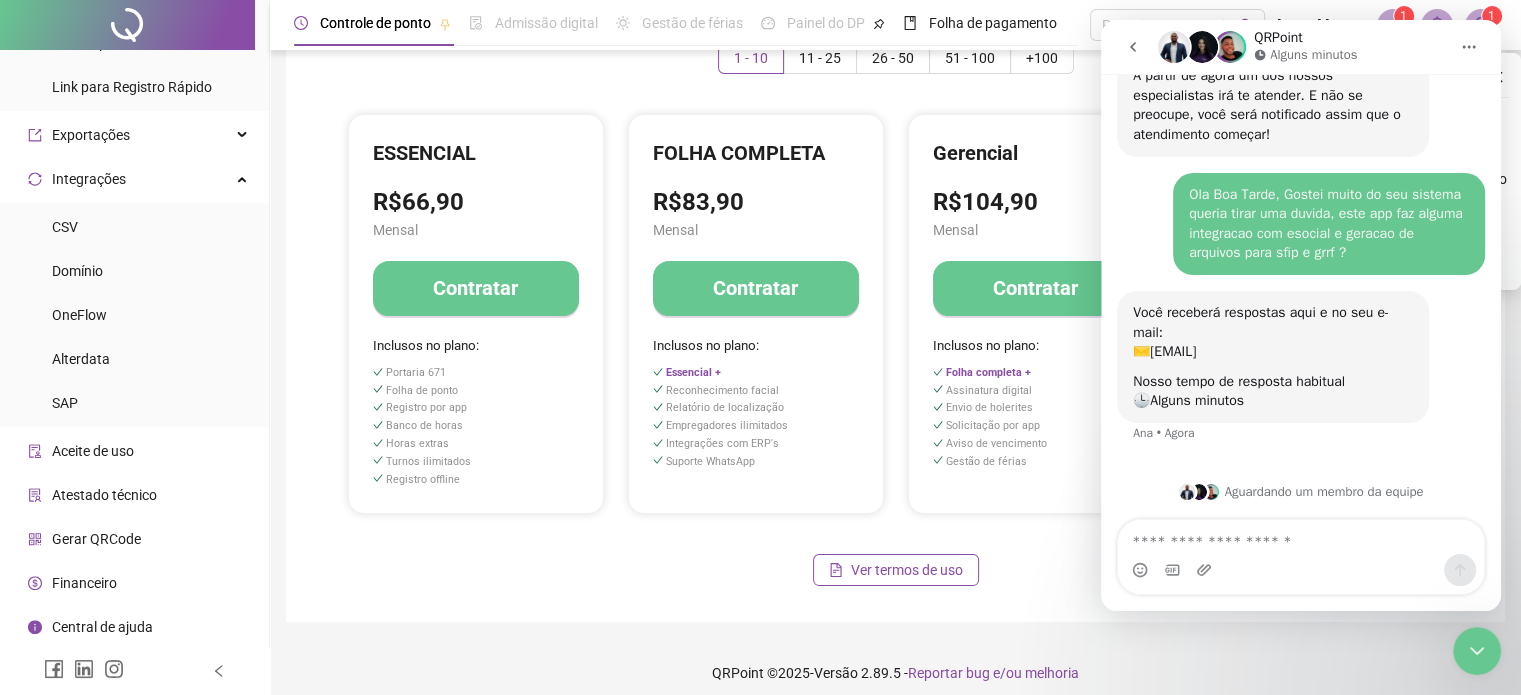 click on "Mensal Anual Quantidade de colaboradores 1 - 10 11 - 25 26 - 50 51 - 100 +100 ESSENCIAL R$66,90 Mensal Contratar Inclusos no plano:   Portaria 671   Folha de ponto   Registro por app   Banco de horas   Horas extras   Turnos ilimitados   Registro offline FOLHA COMPLETA R$83,90 Mensal Contratar Inclusos no plano:   Essencial +   Reconhecimento facial   Relatório de localização   Empregadores ilimitados   Integrações com ERP's   Suporte WhatsApp Gerencial R$104,90 Mensal Contratar Inclusos no plano:   Folha completa +   Assinatura digital   Envio de holerites   Solicitação por app   Aviso de vencimento   Gestão de férias Corporativo R$128,90 Mensal Contratar Inclusos no plano:   Gerencial +   Admissão digital Ver termos de uso" at bounding box center [895, 244] 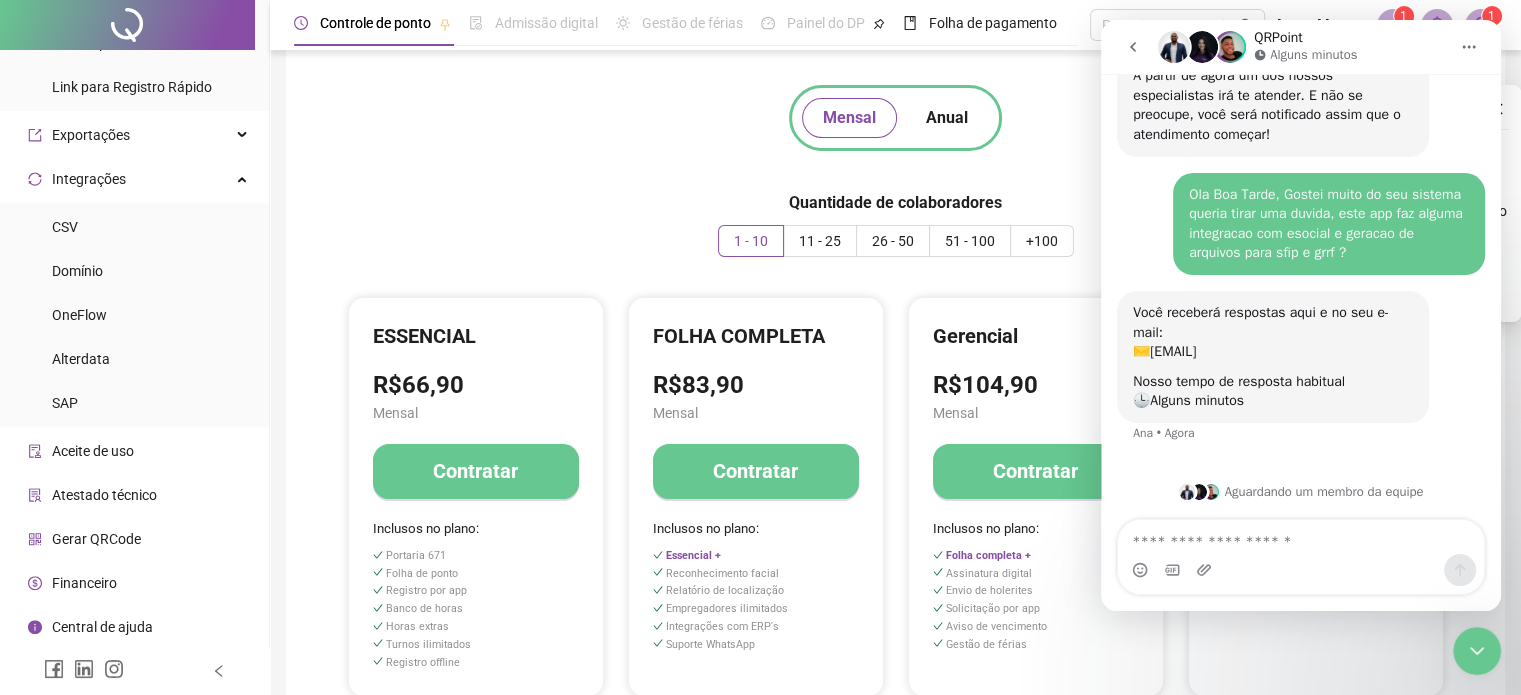 scroll, scrollTop: 0, scrollLeft: 0, axis: both 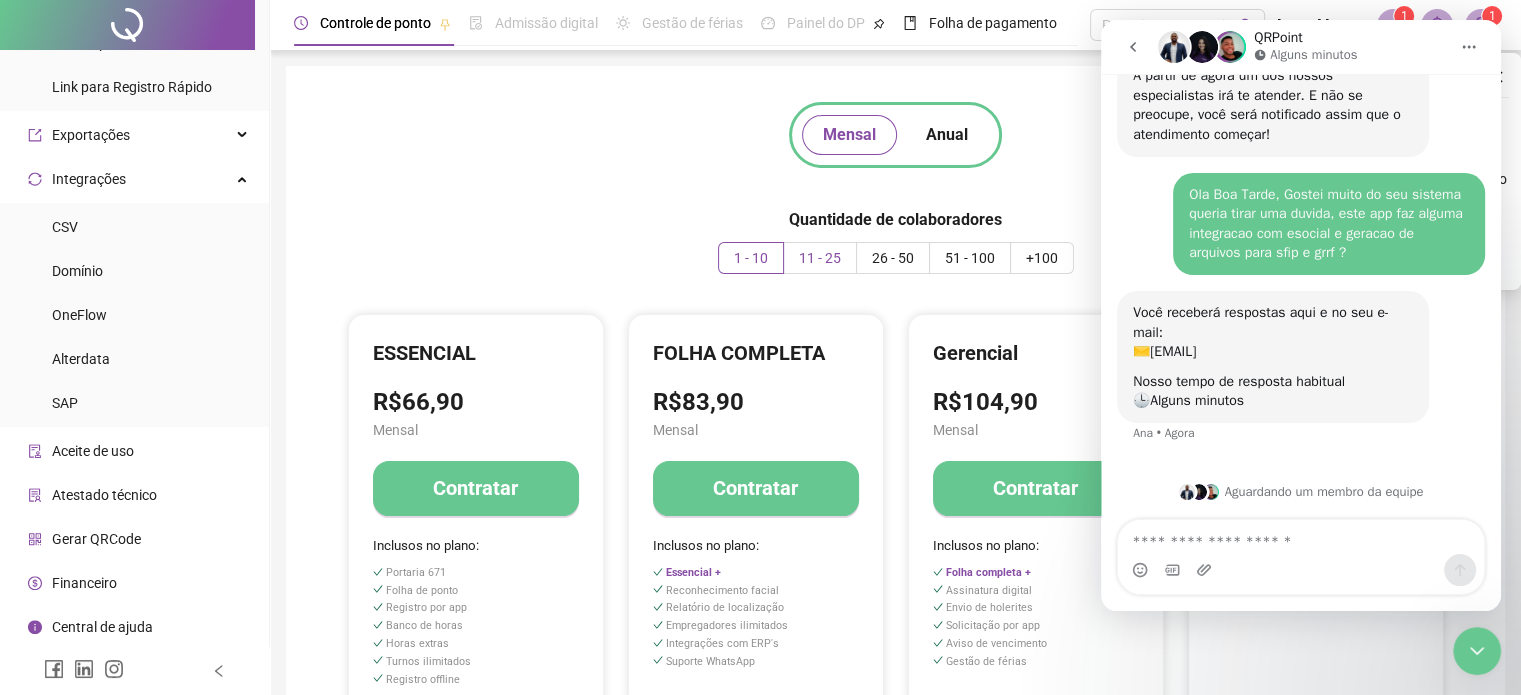 click on "11 - 25" at bounding box center [820, 258] 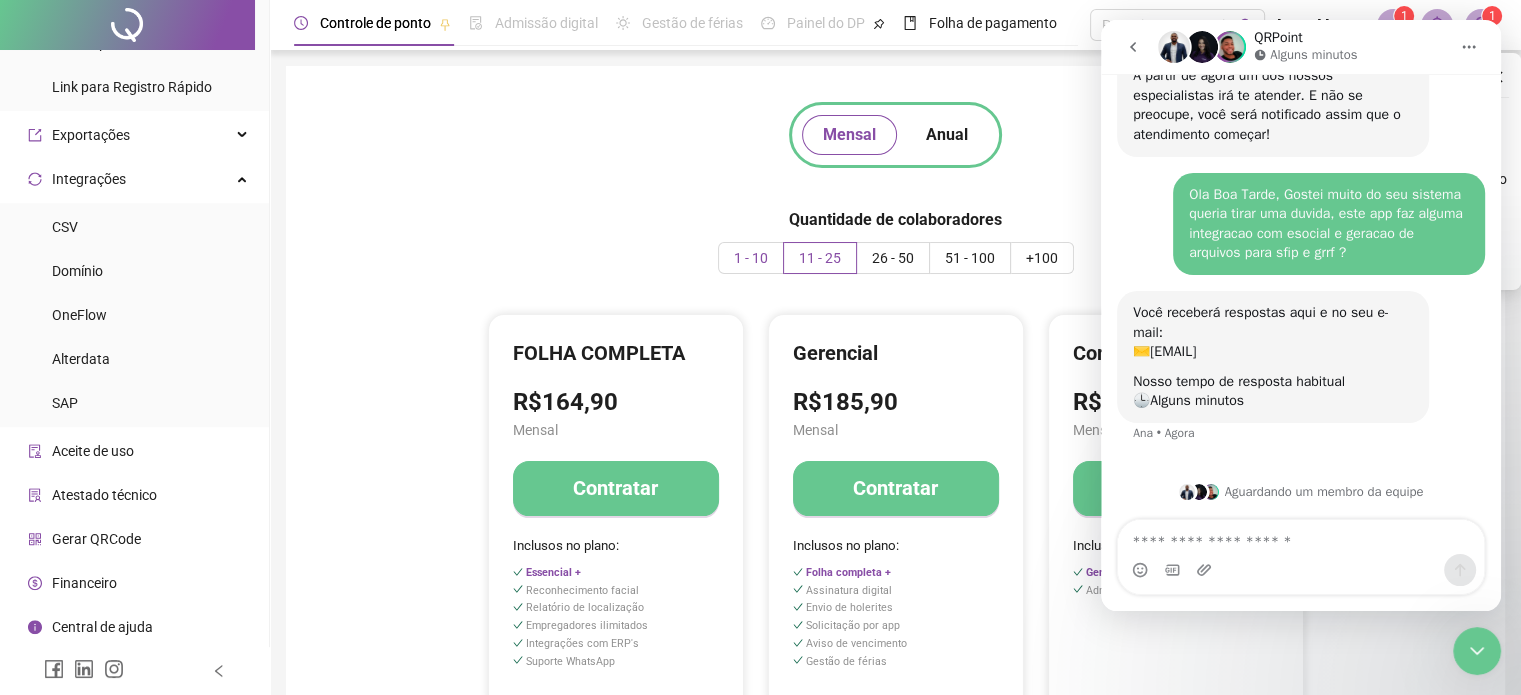 click on "1 - 10" at bounding box center (751, 258) 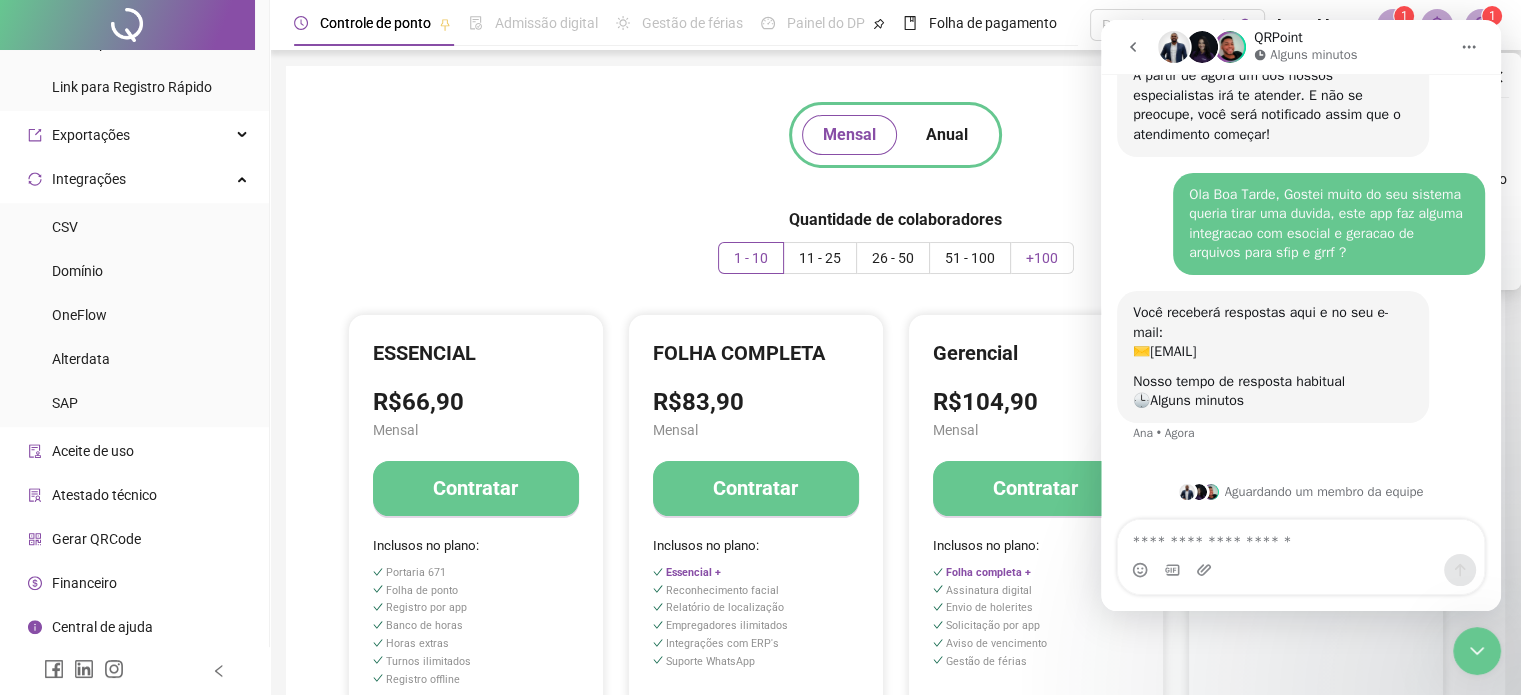 click on "+100" at bounding box center [1042, 258] 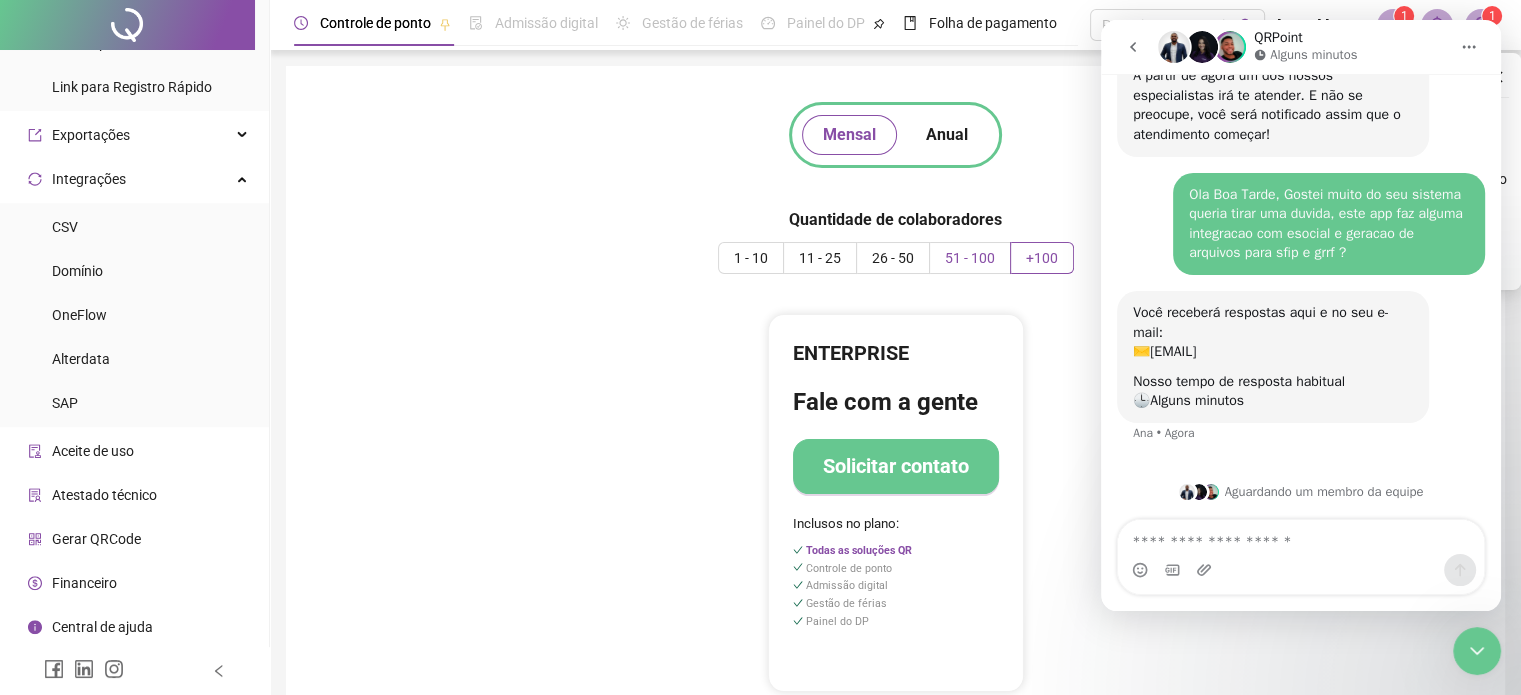 click on "51 - 100" at bounding box center (970, 258) 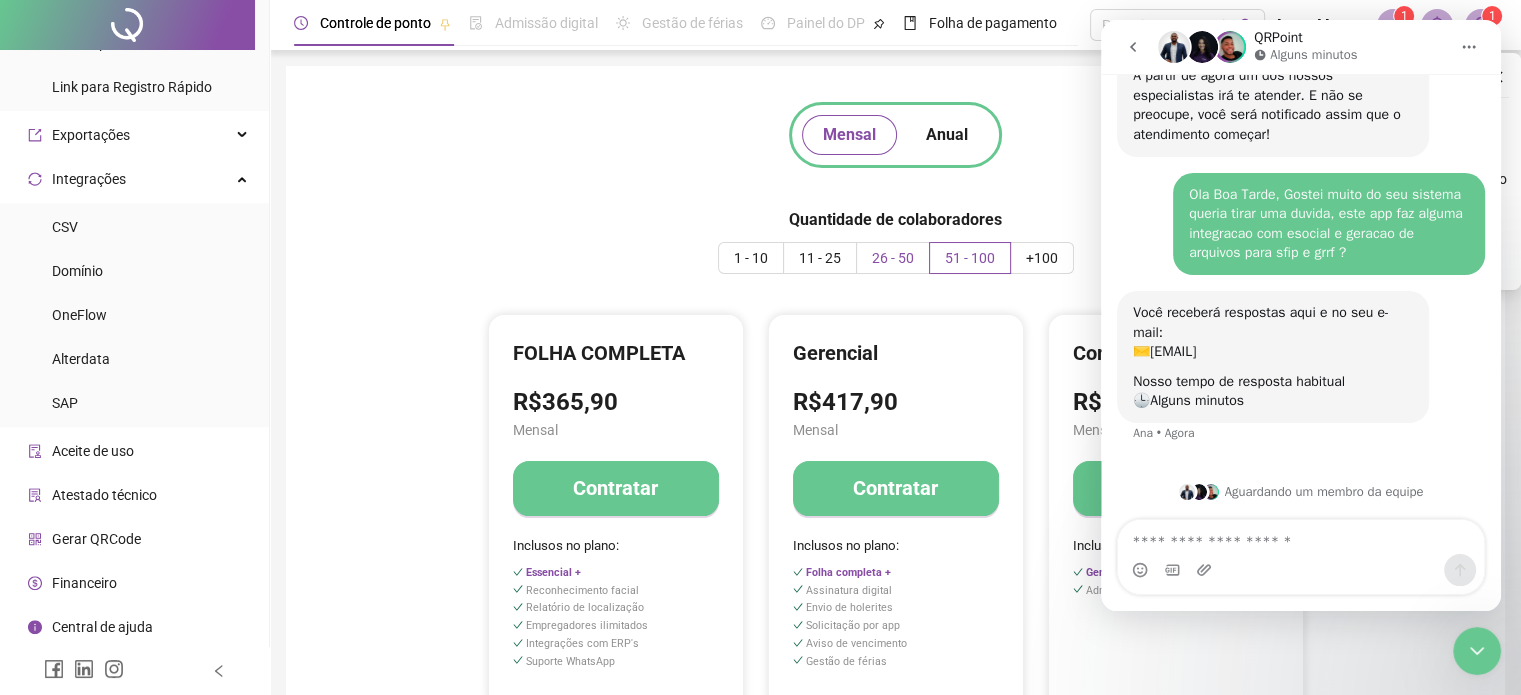 click on "26 - 50" at bounding box center (893, 258) 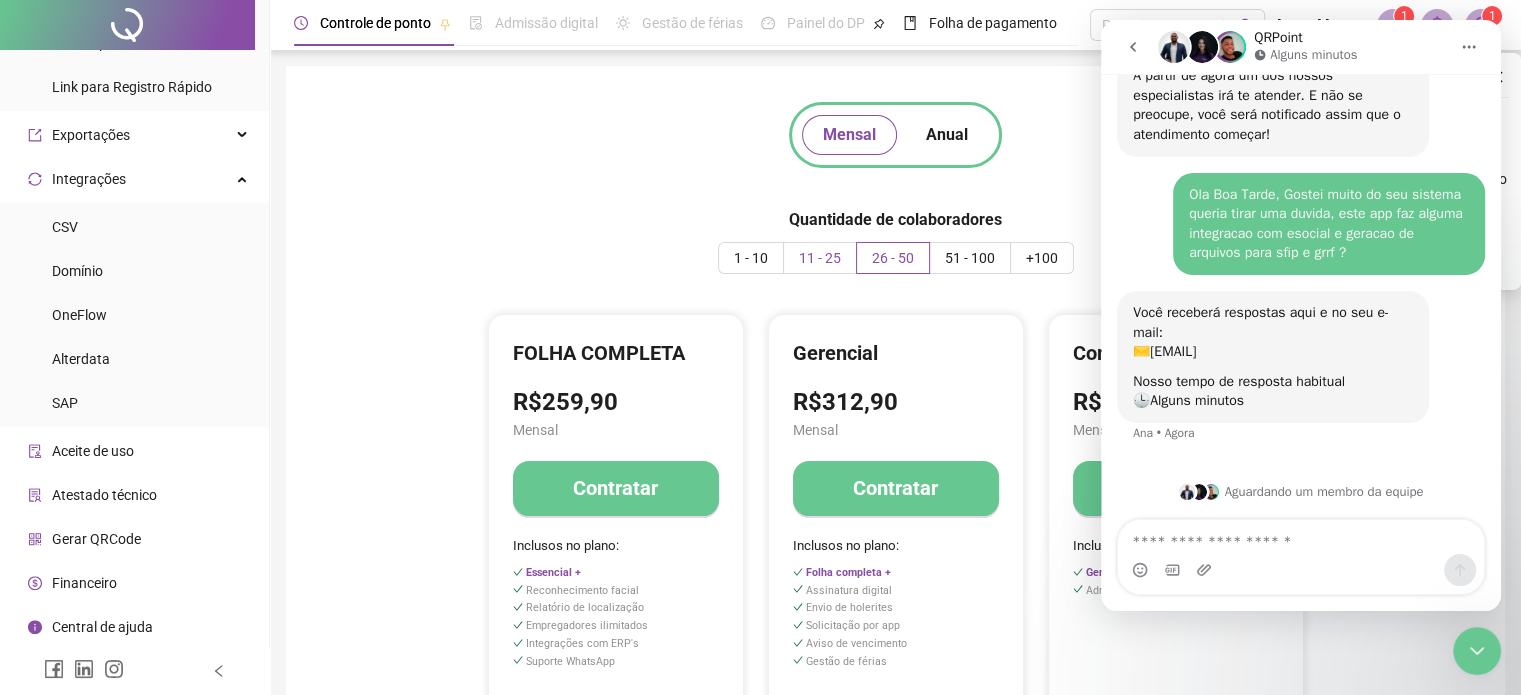 click on "11 - 25" at bounding box center (820, 258) 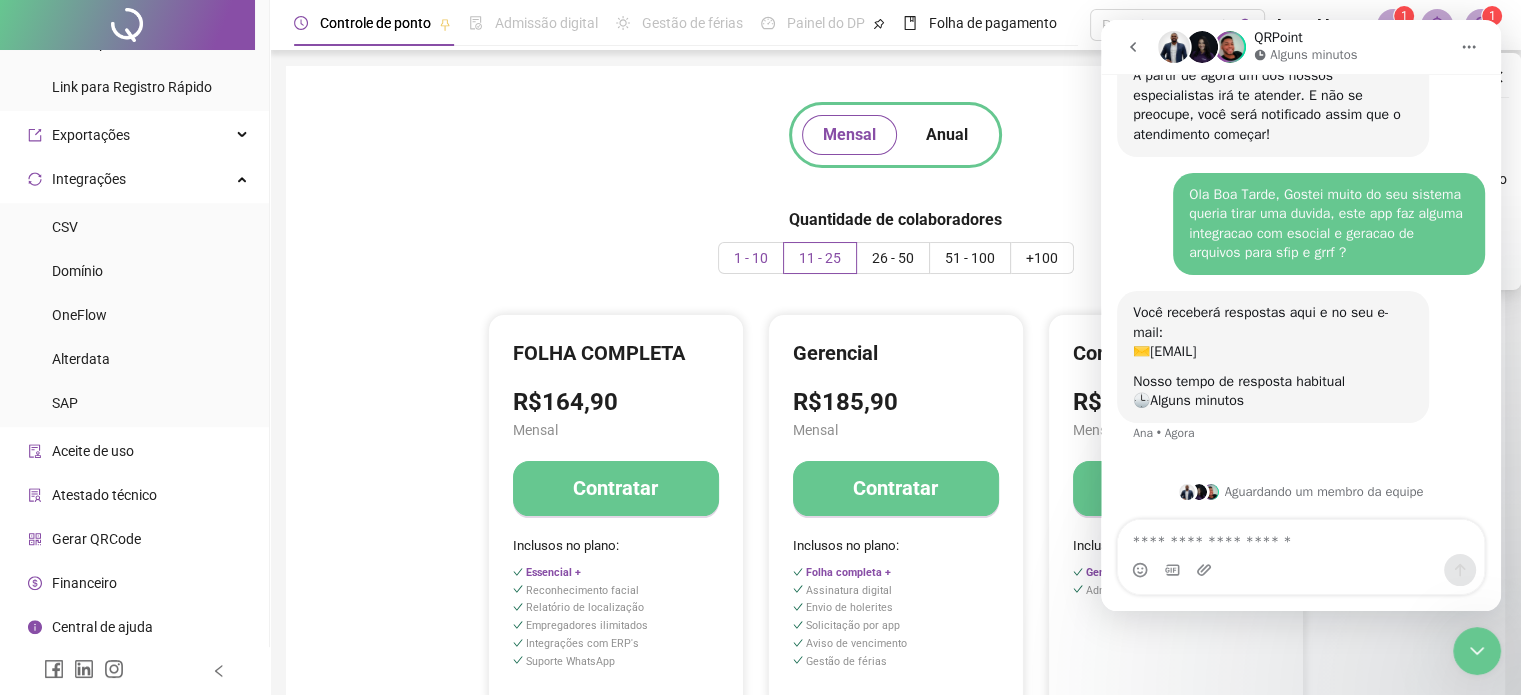 click on "1 - 10" at bounding box center [751, 258] 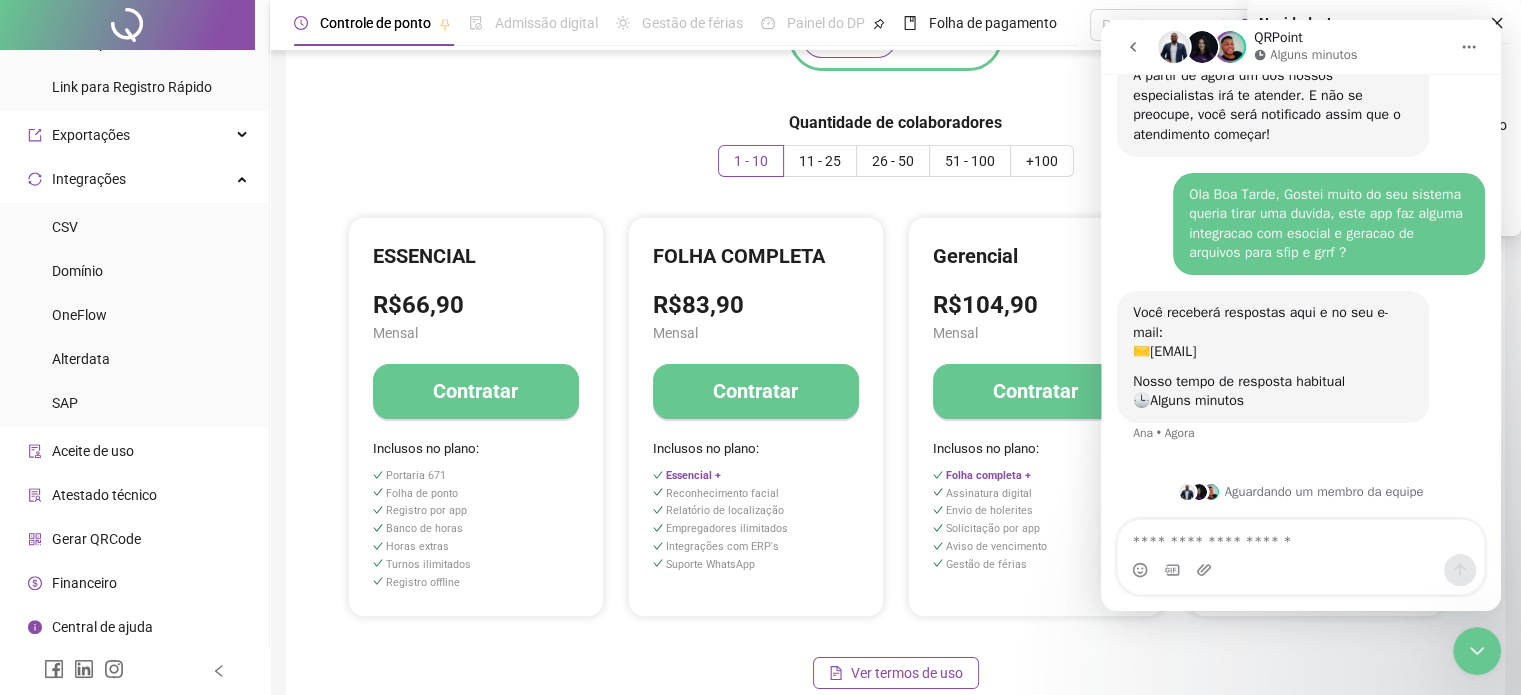 scroll, scrollTop: 100, scrollLeft: 0, axis: vertical 